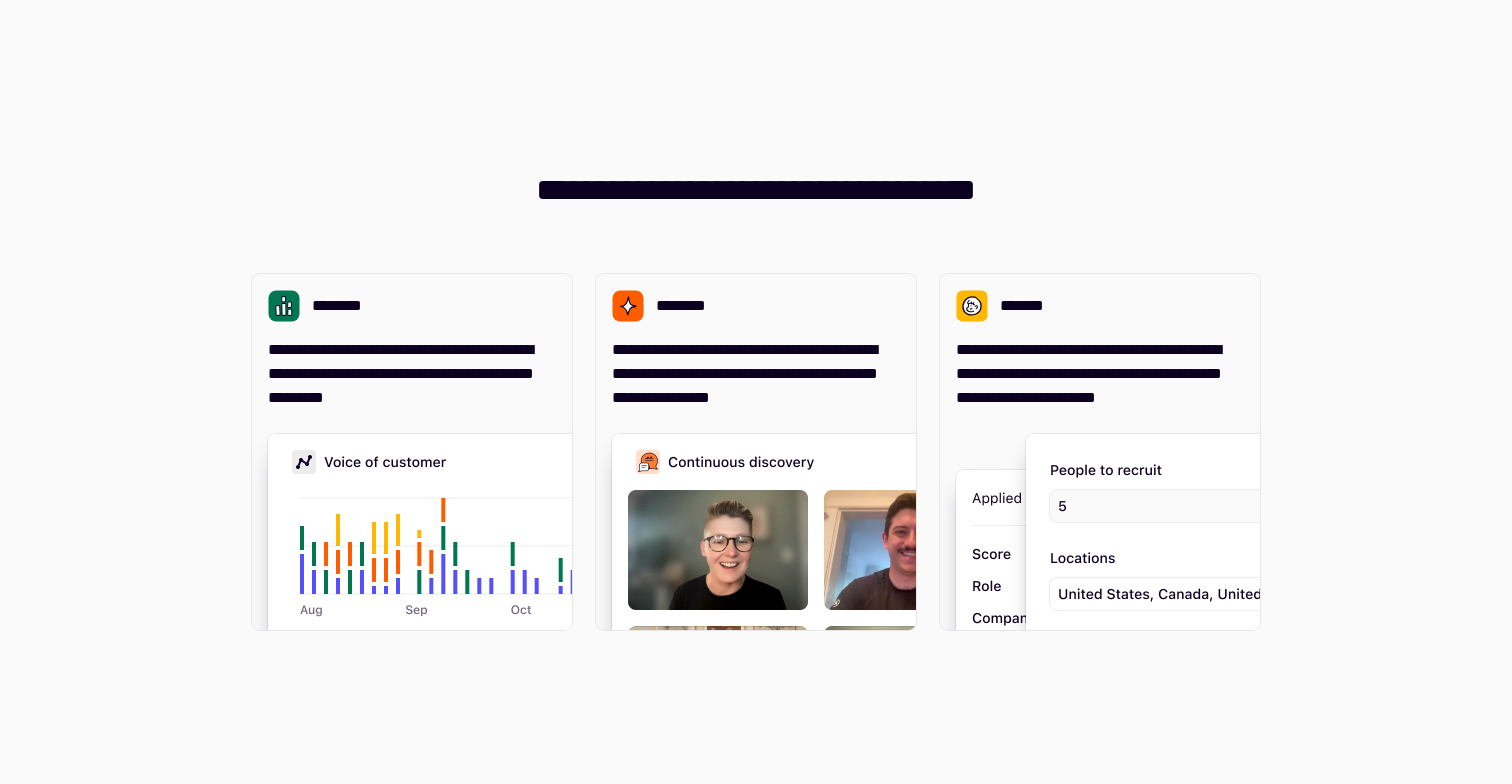 scroll, scrollTop: 0, scrollLeft: 0, axis: both 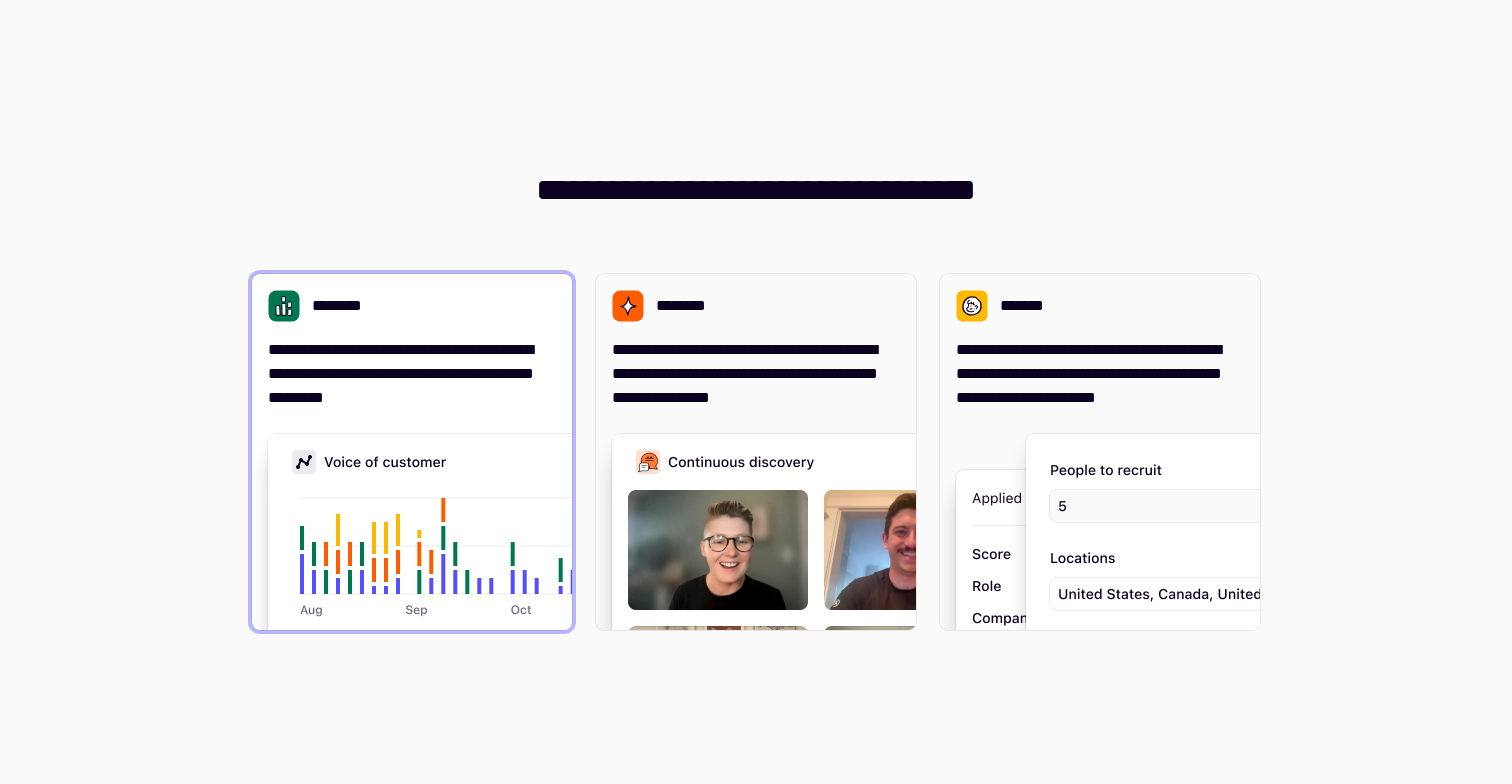 click on "**********" at bounding box center (412, 452) 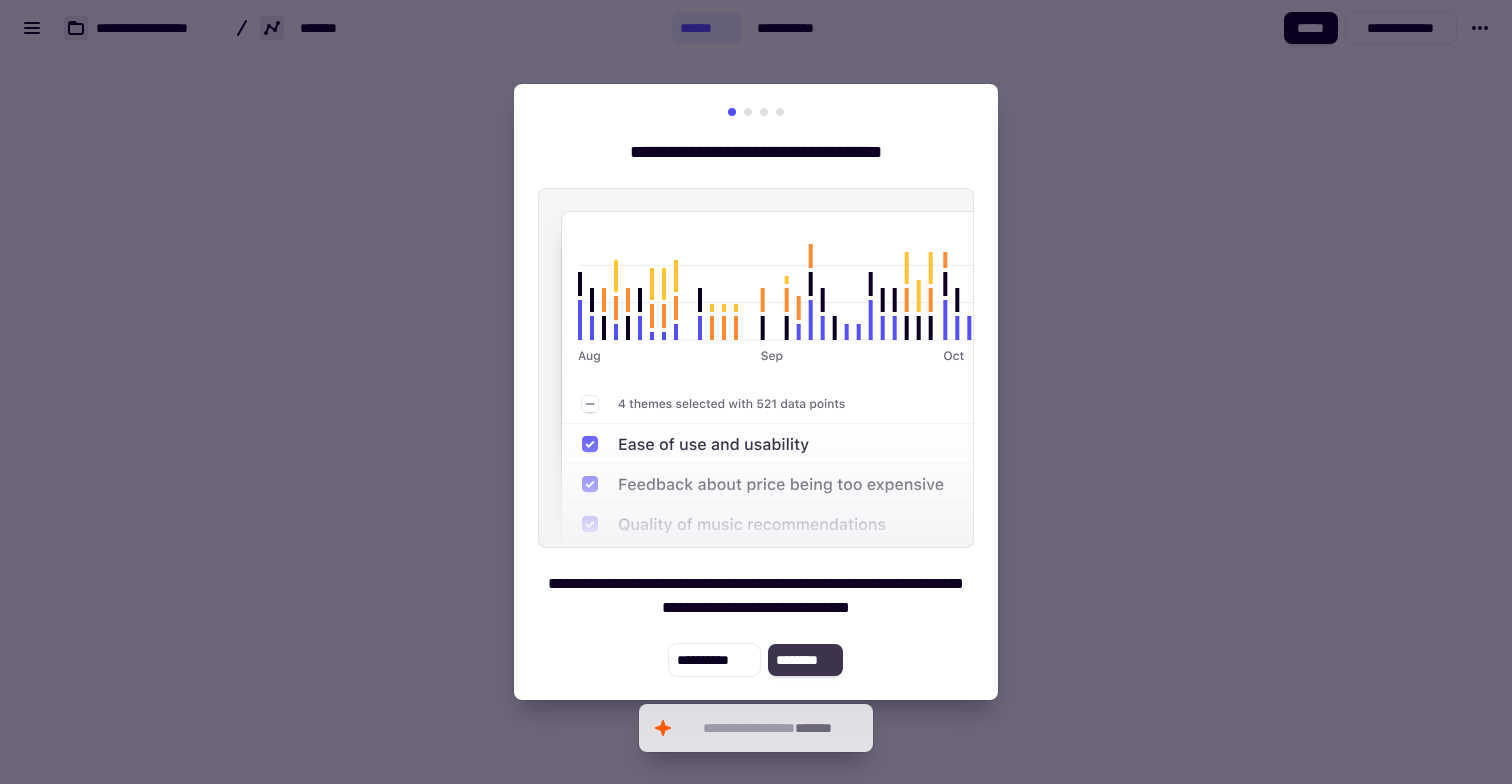 click on "********" 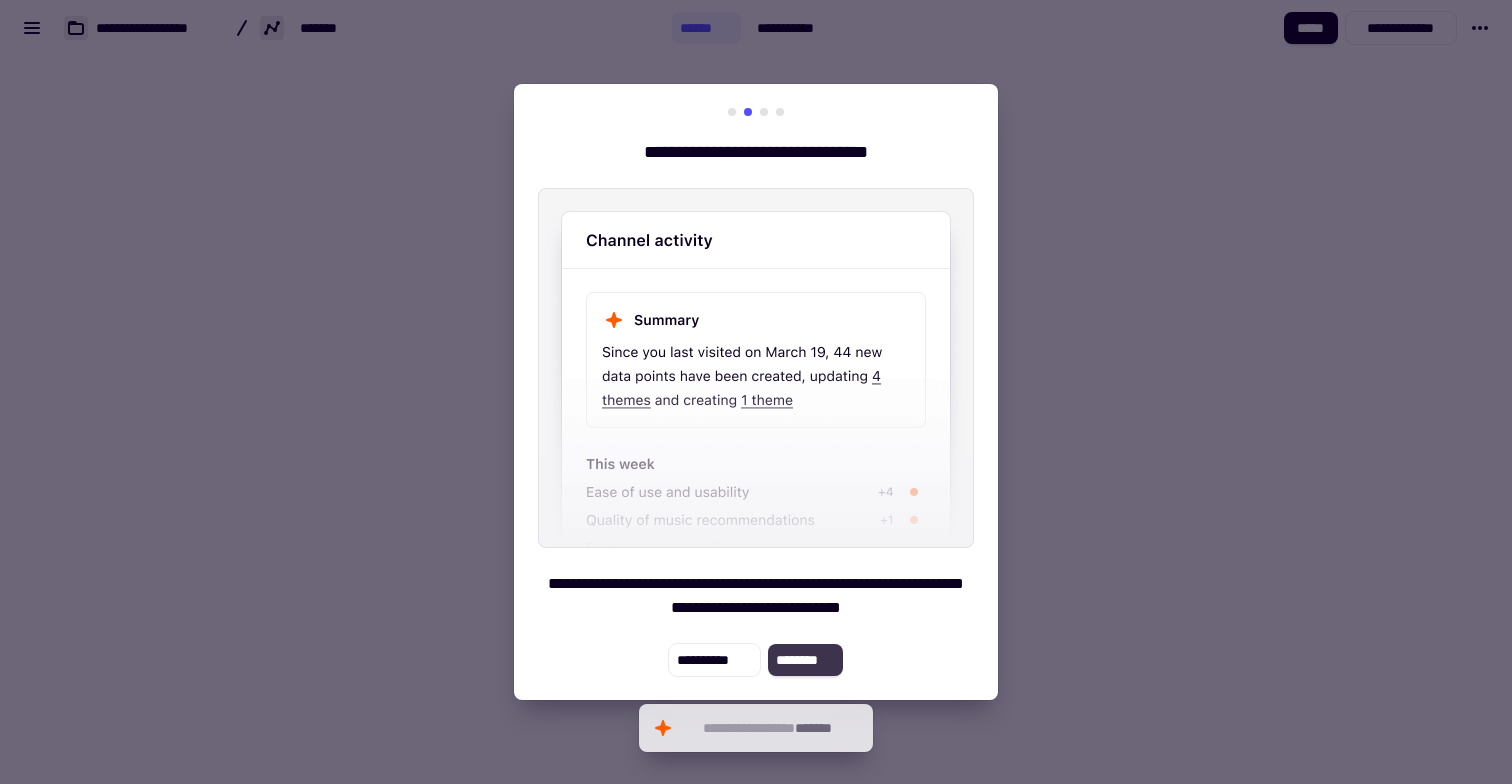 click on "********" 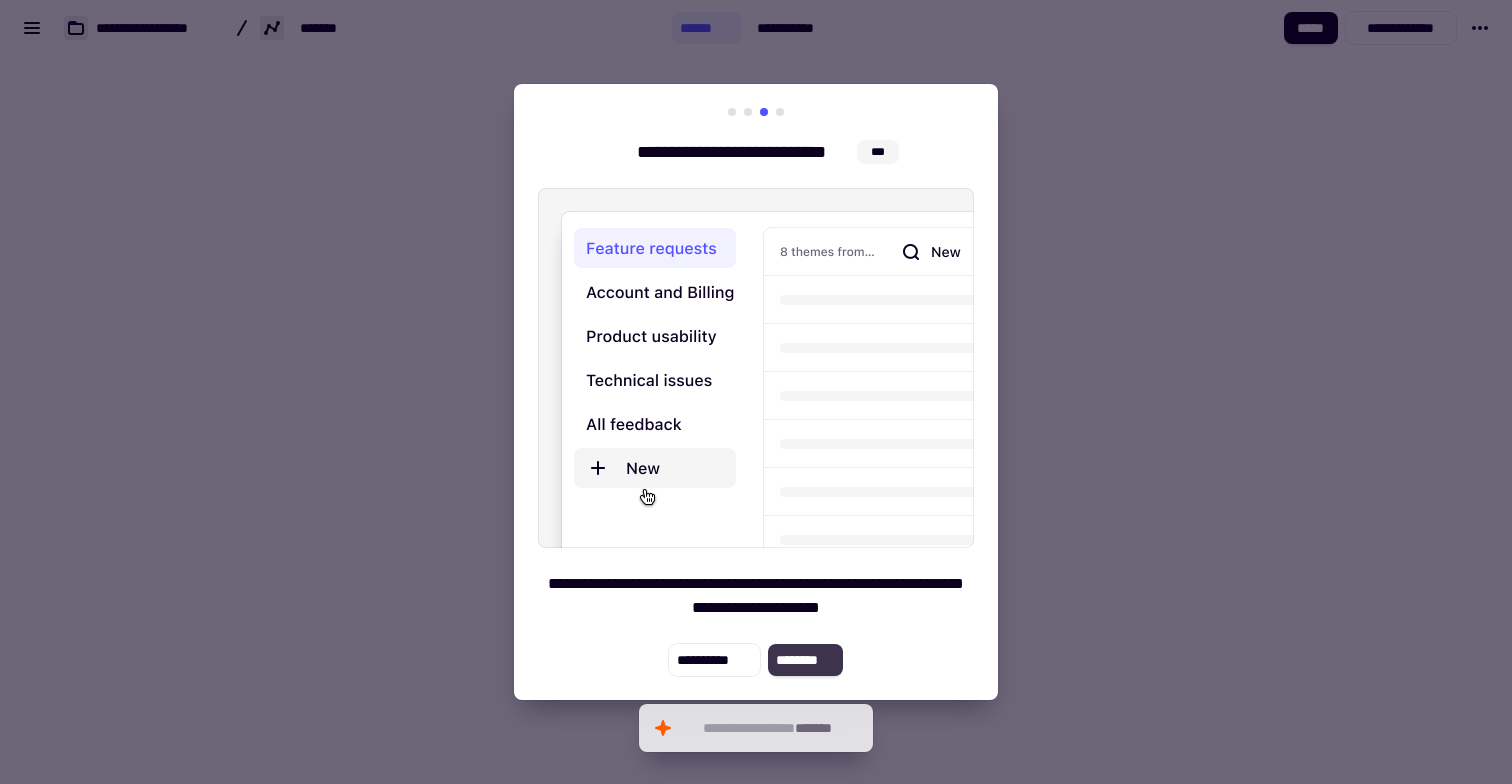 click on "********" 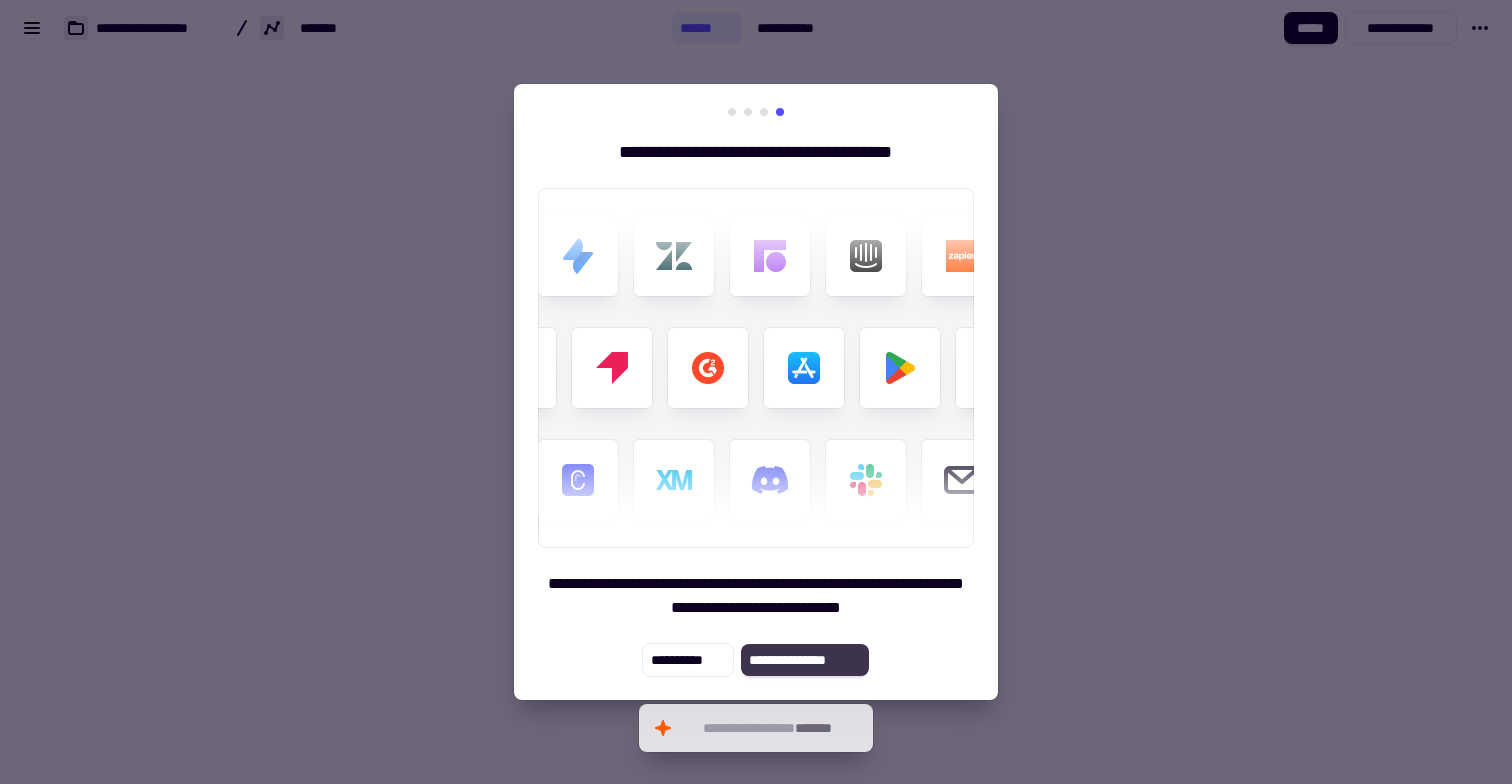click on "**********" 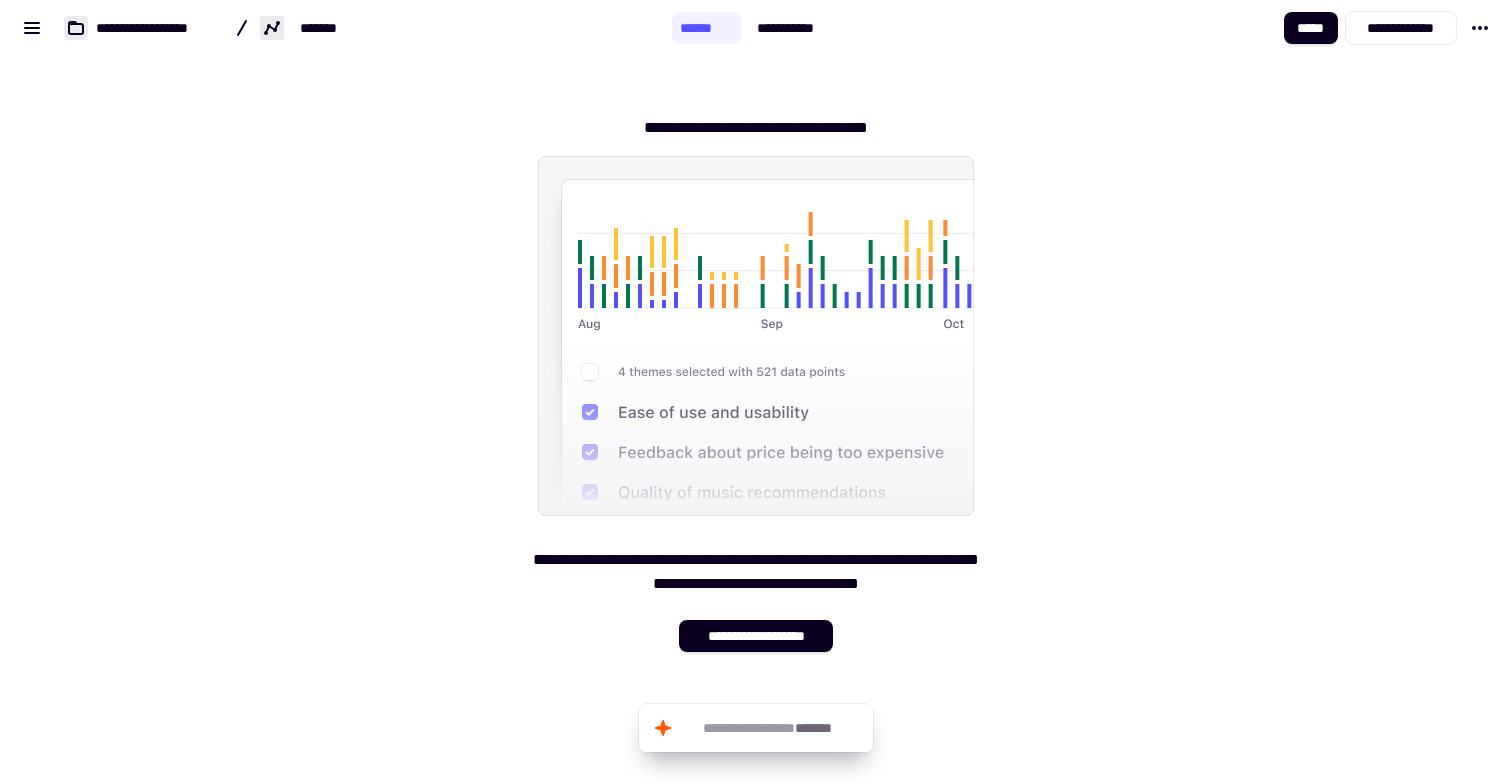 scroll, scrollTop: 0, scrollLeft: 0, axis: both 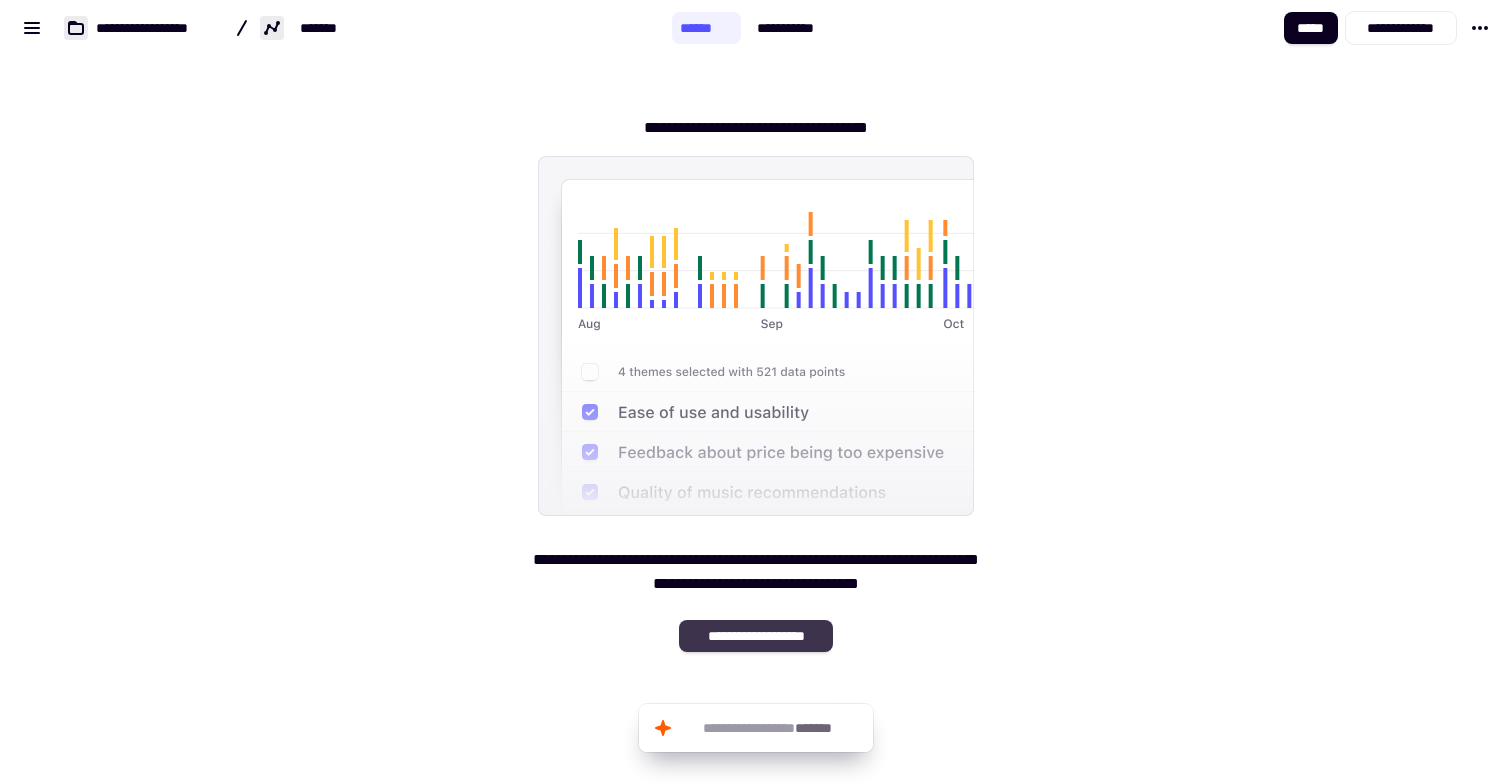 click on "**********" 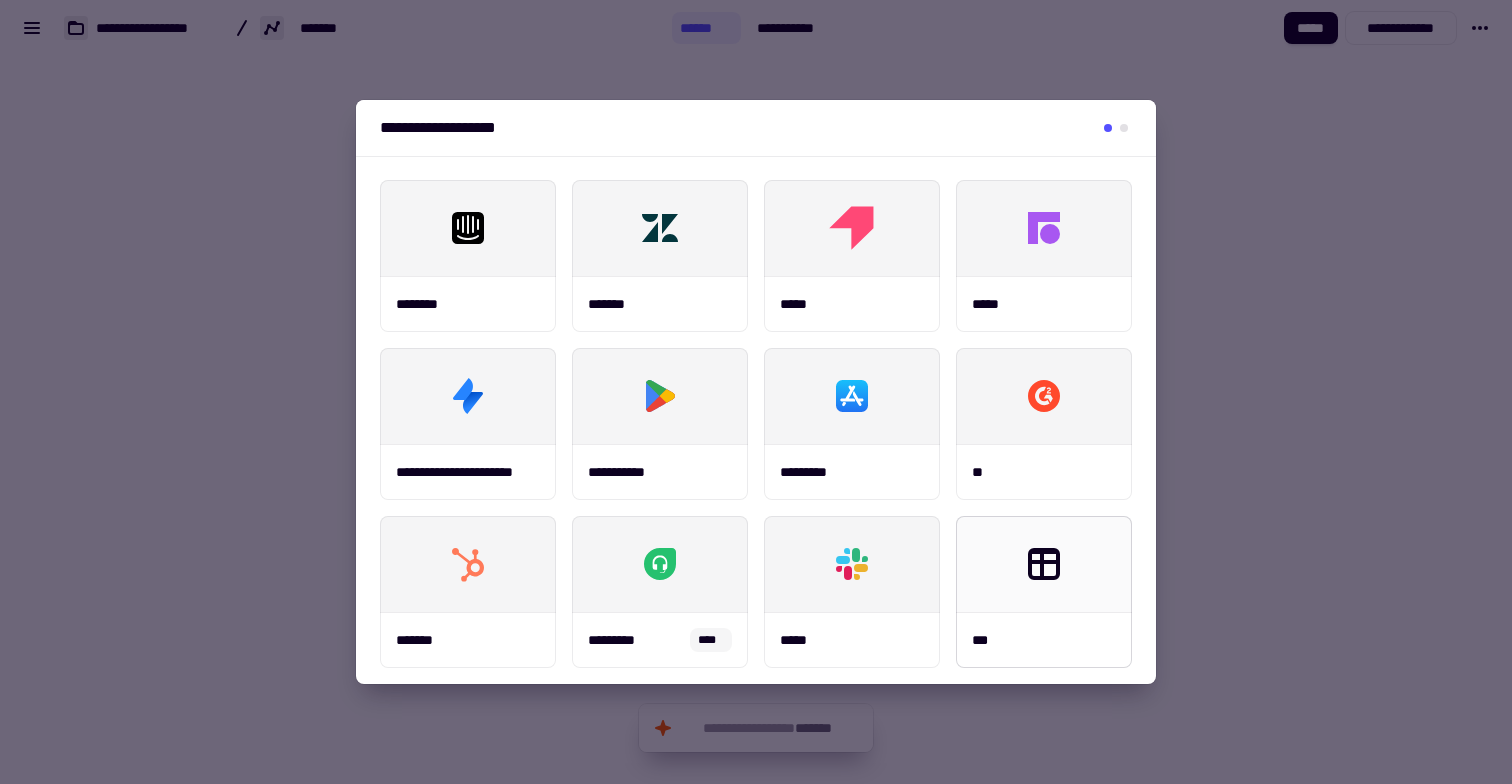 click at bounding box center [1044, 564] 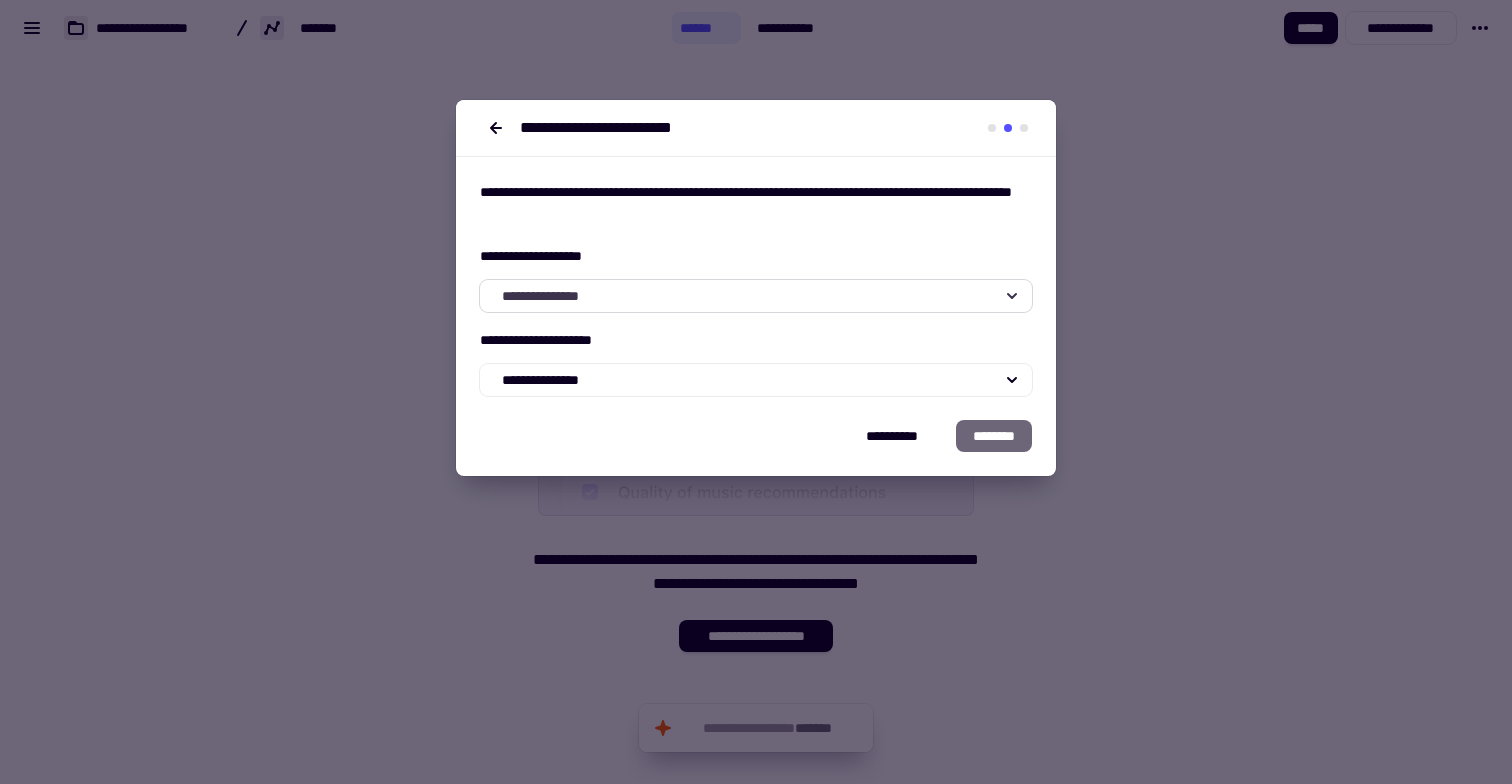 click on "**********" 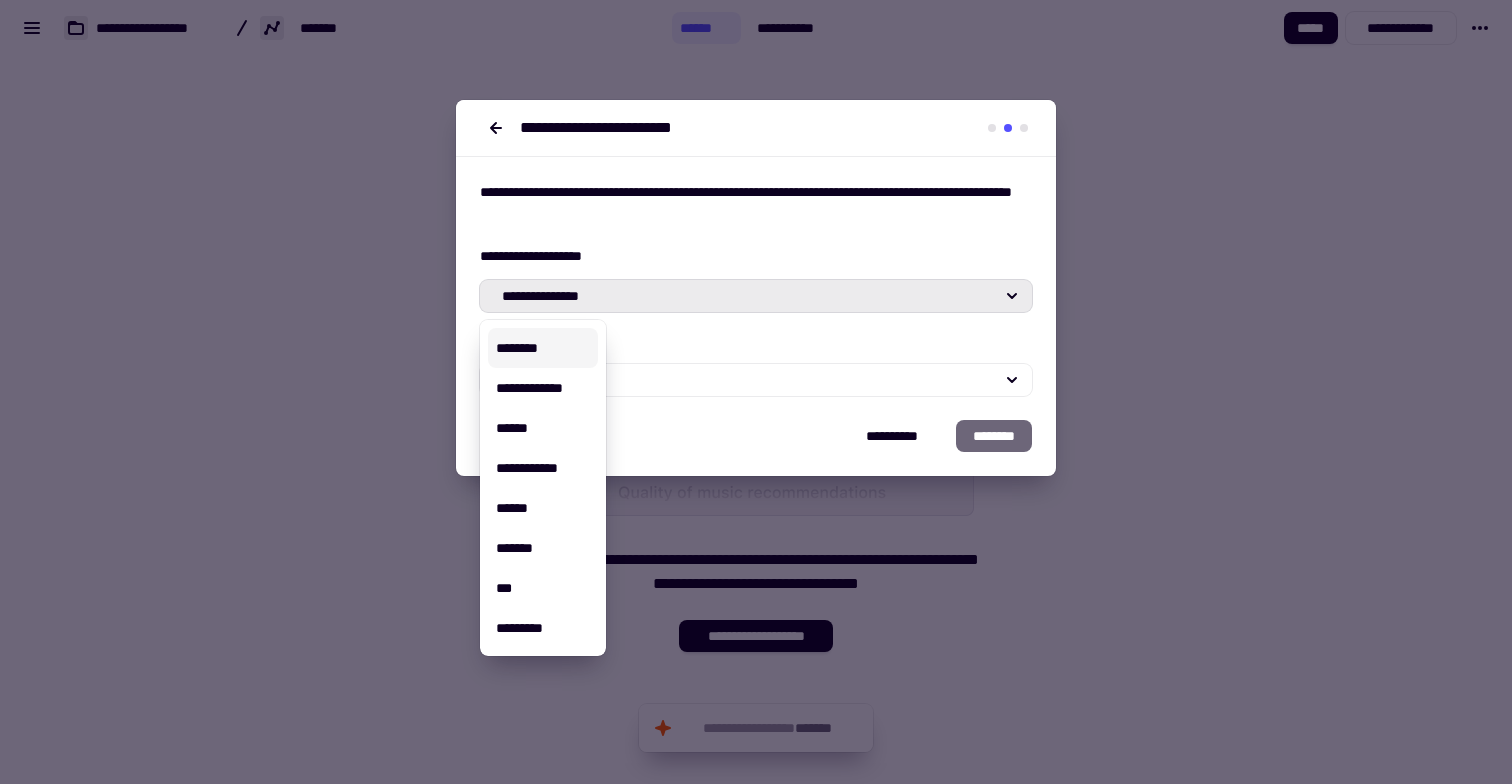 click on "********" at bounding box center [543, 348] 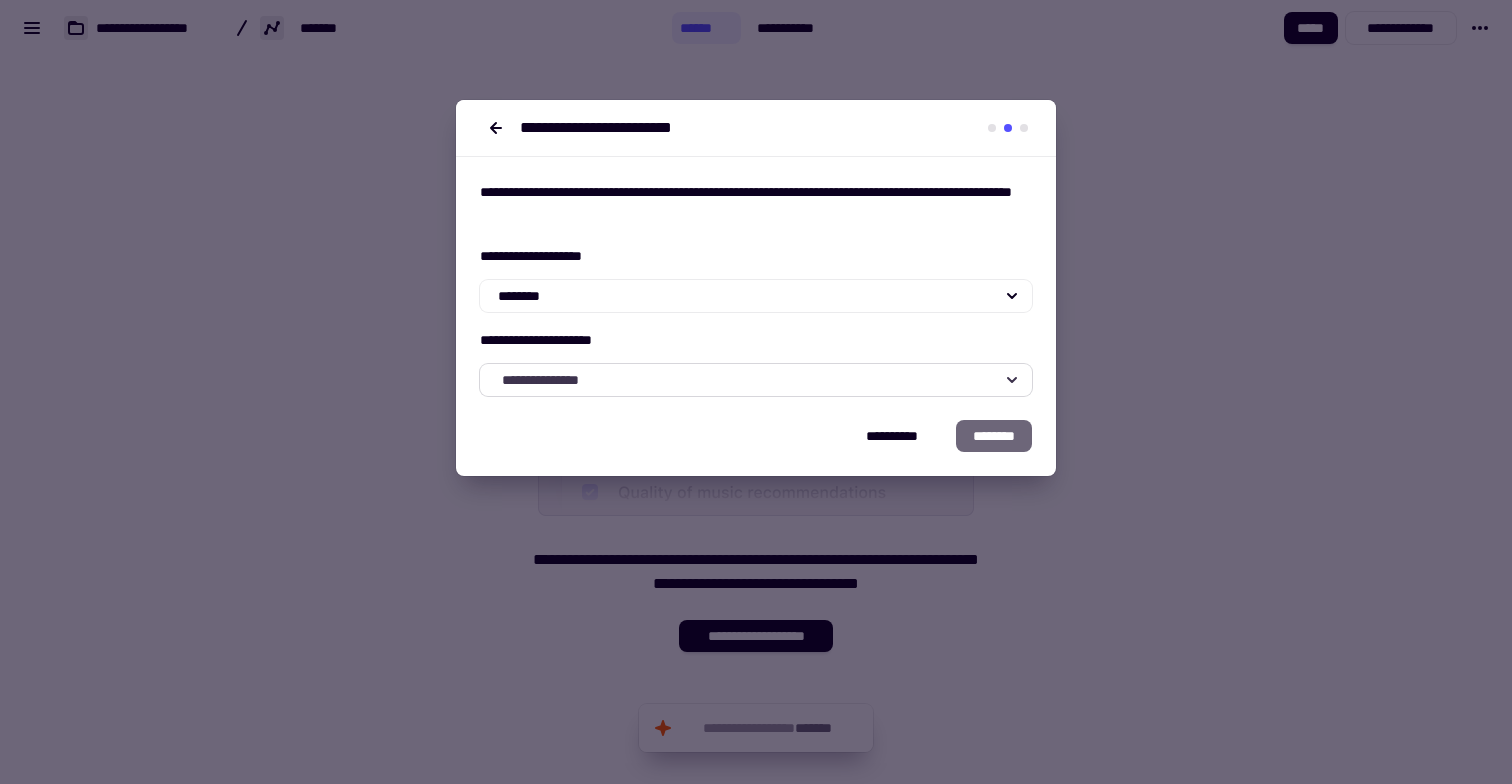 click on "**********" 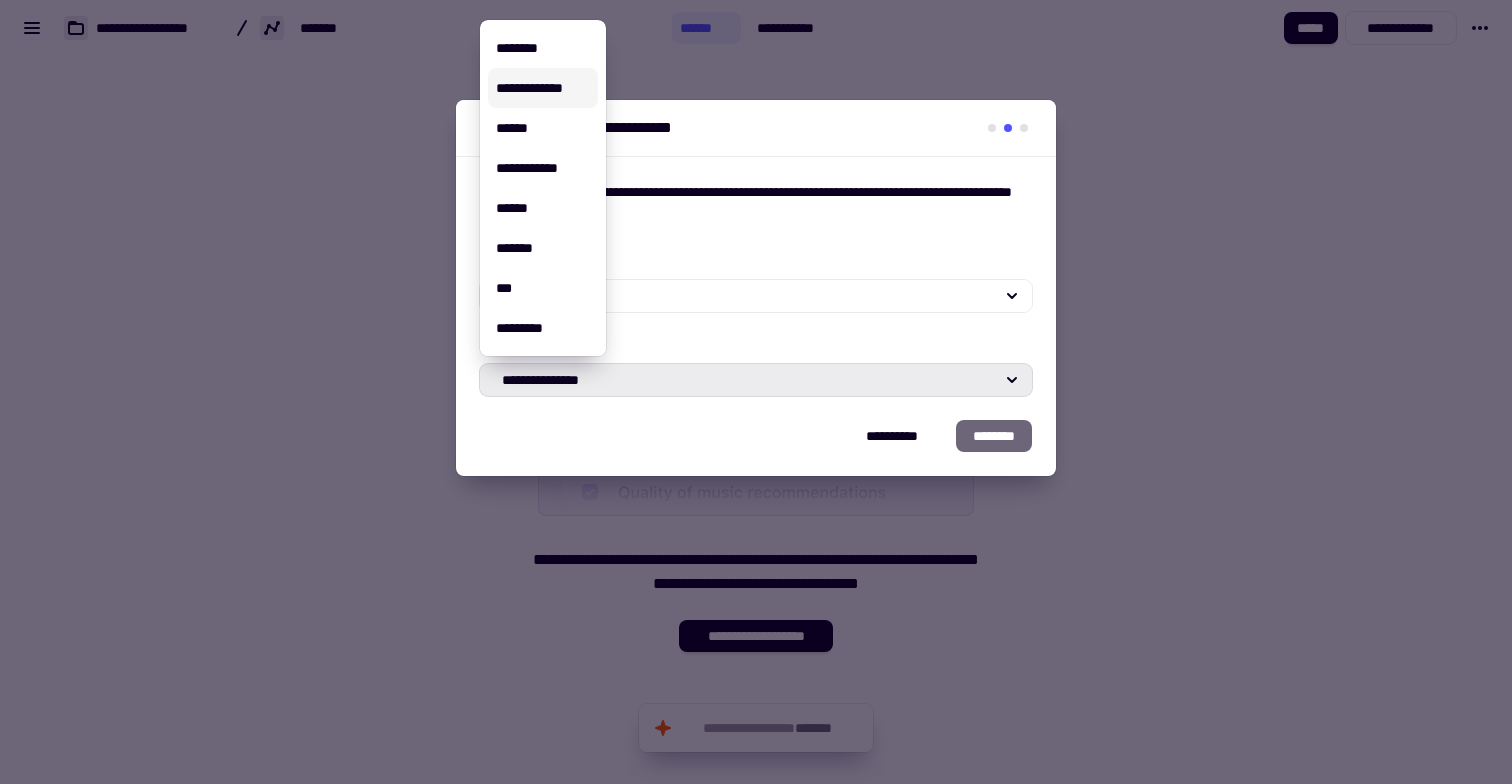 click on "**********" at bounding box center (543, 88) 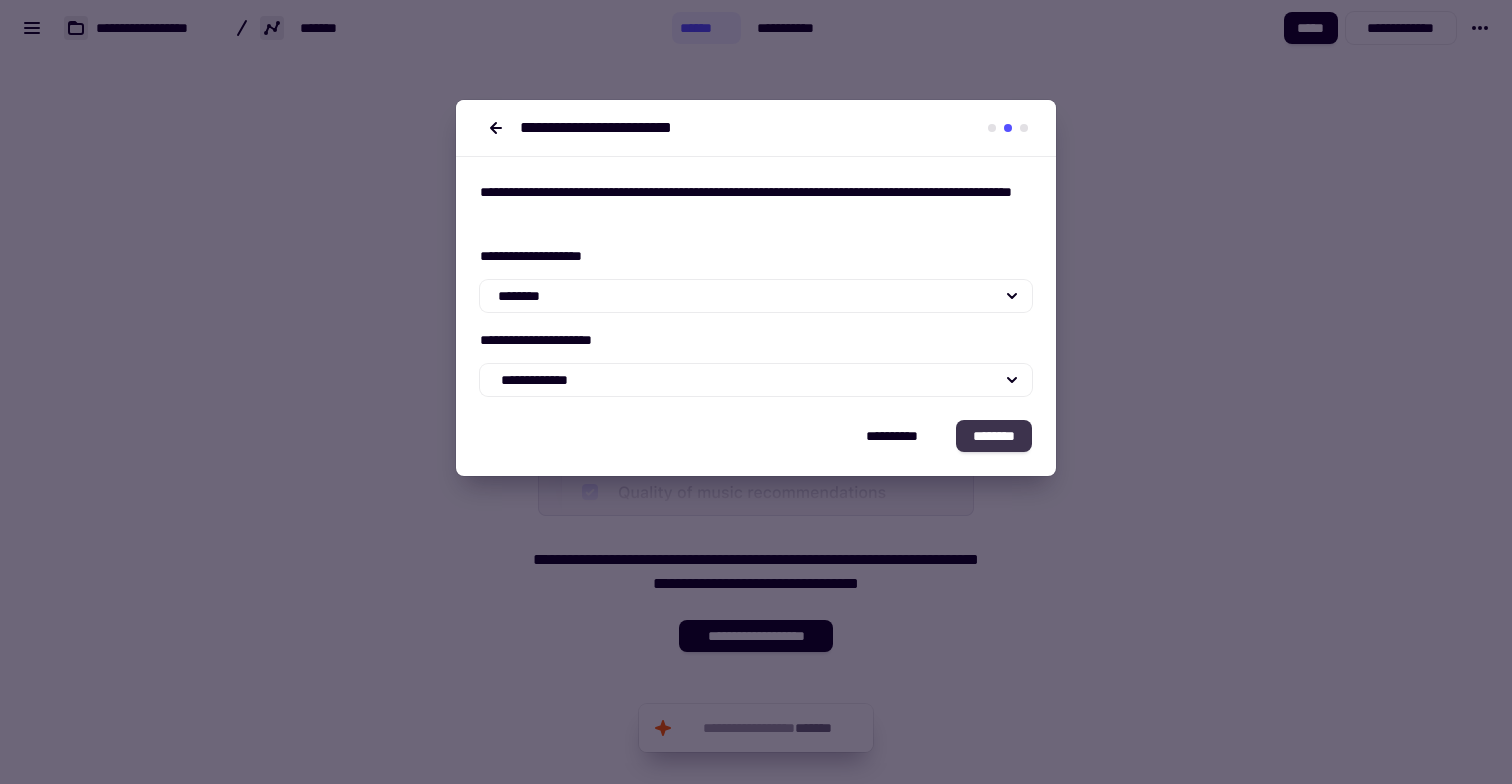click on "********" 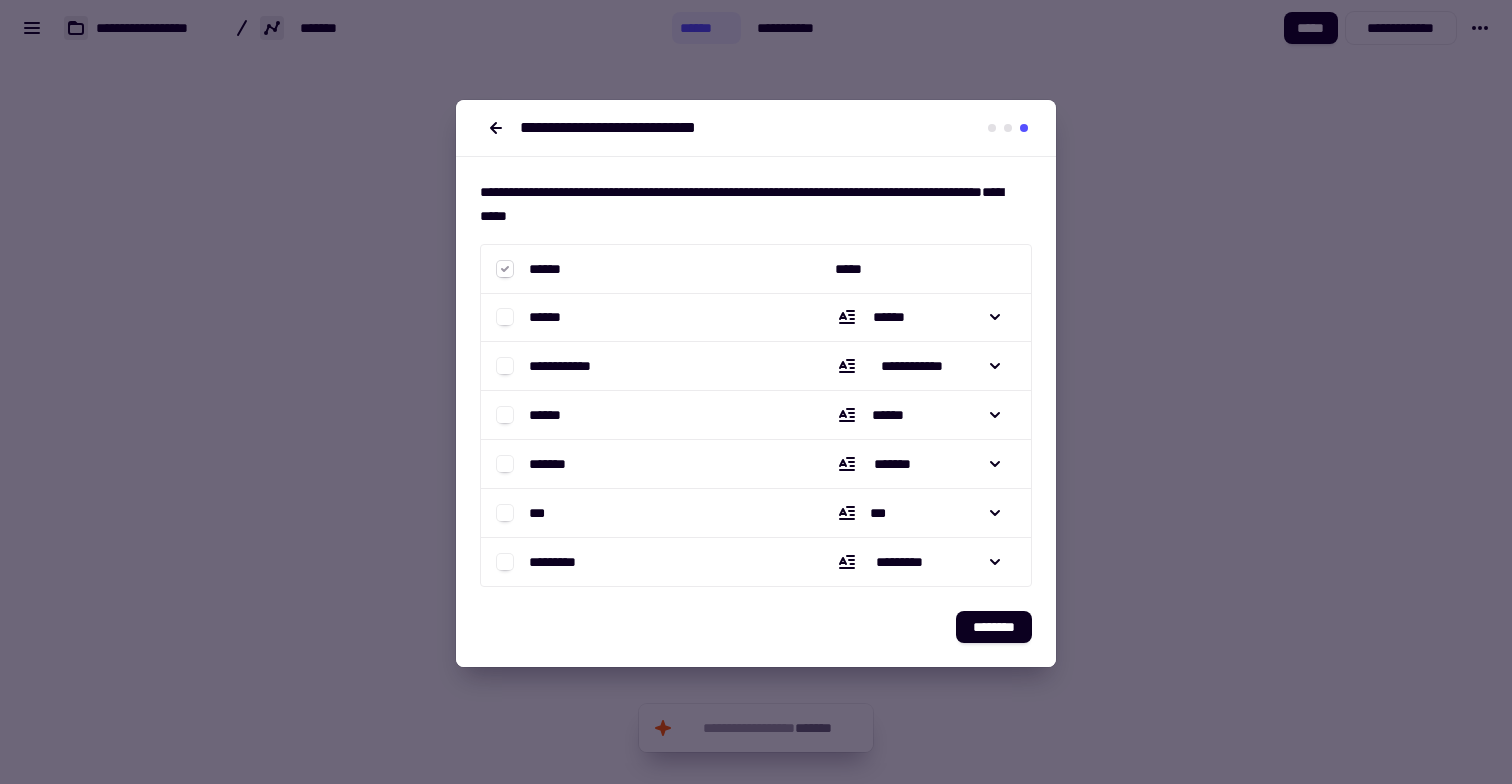 click 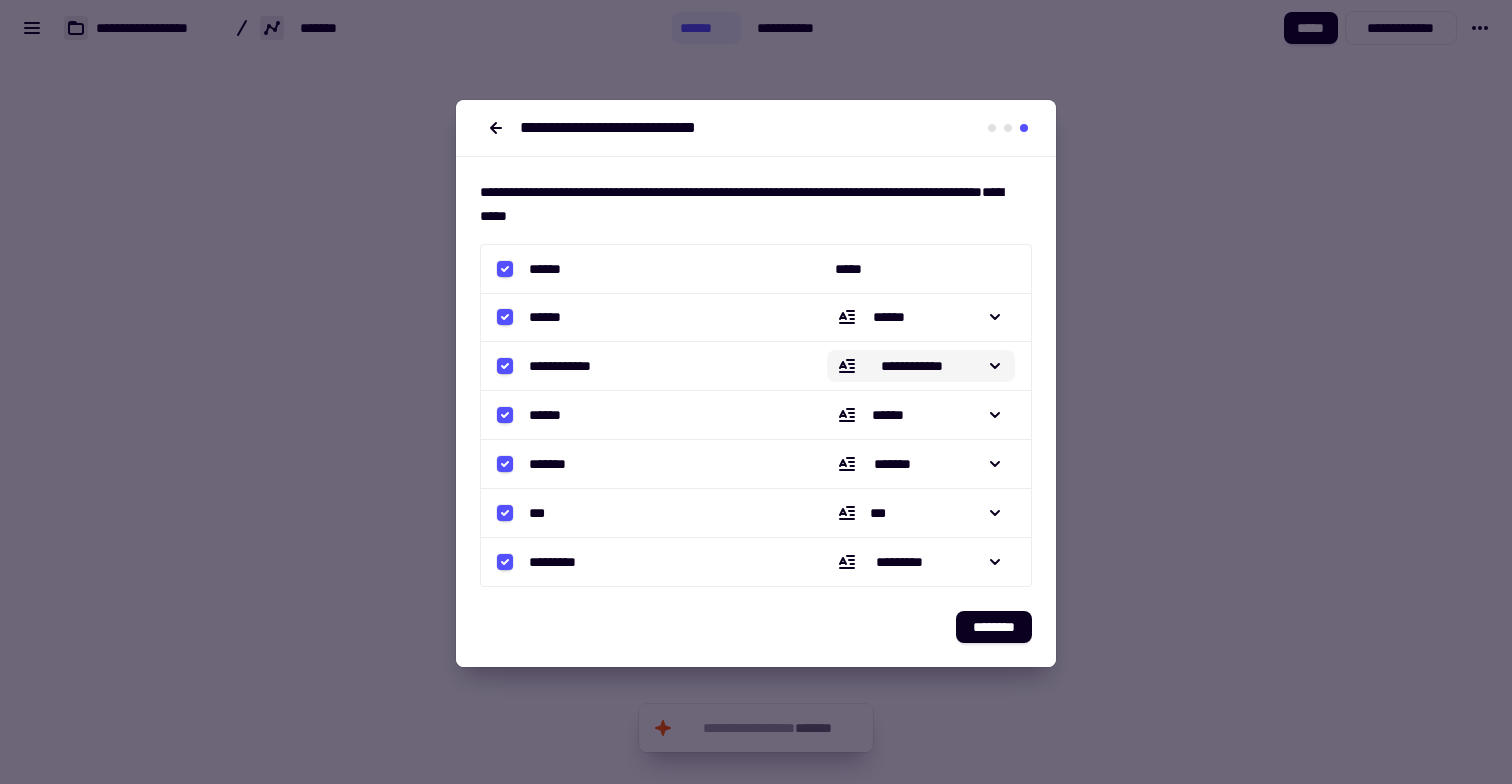 click on "**********" 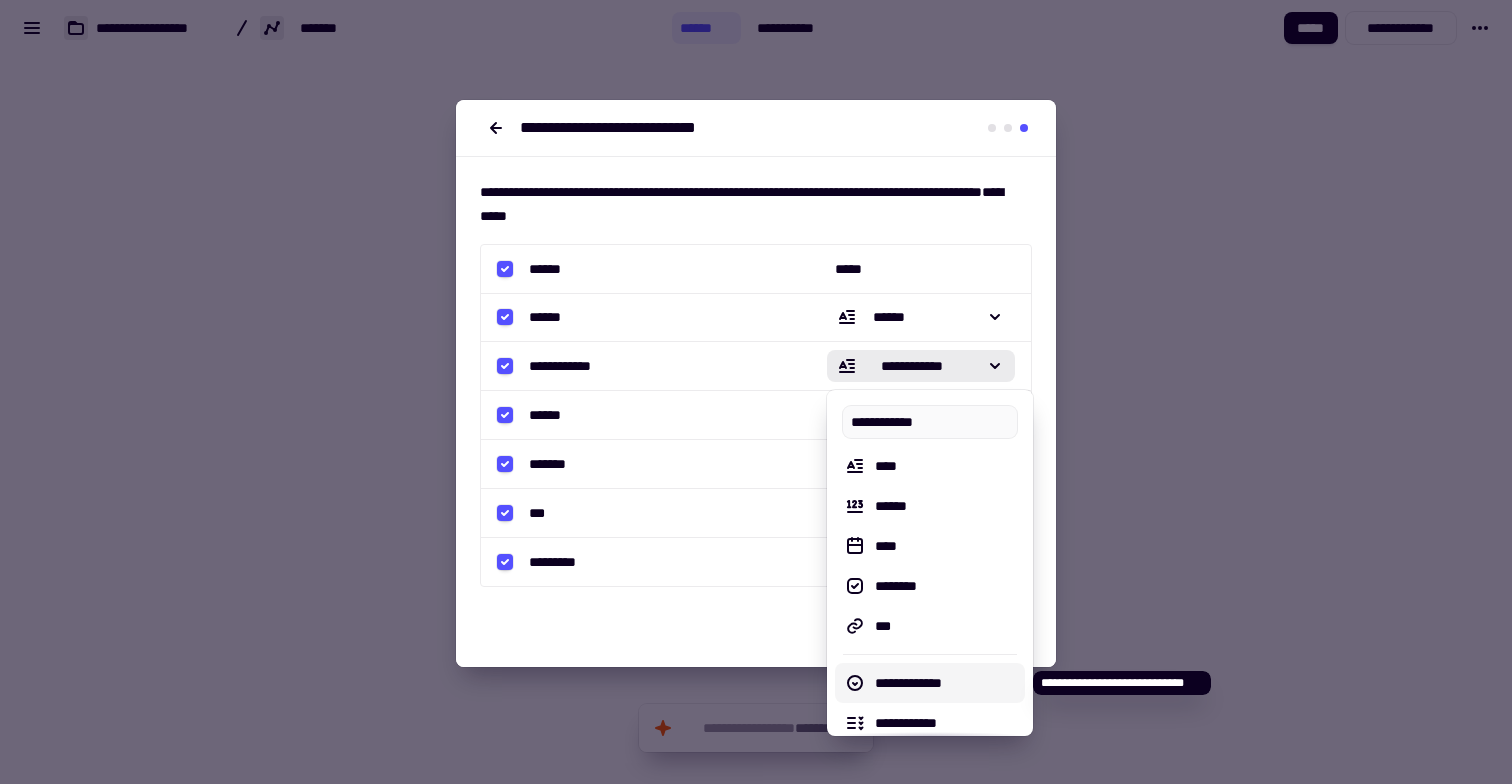 click on "**********" at bounding box center (946, 683) 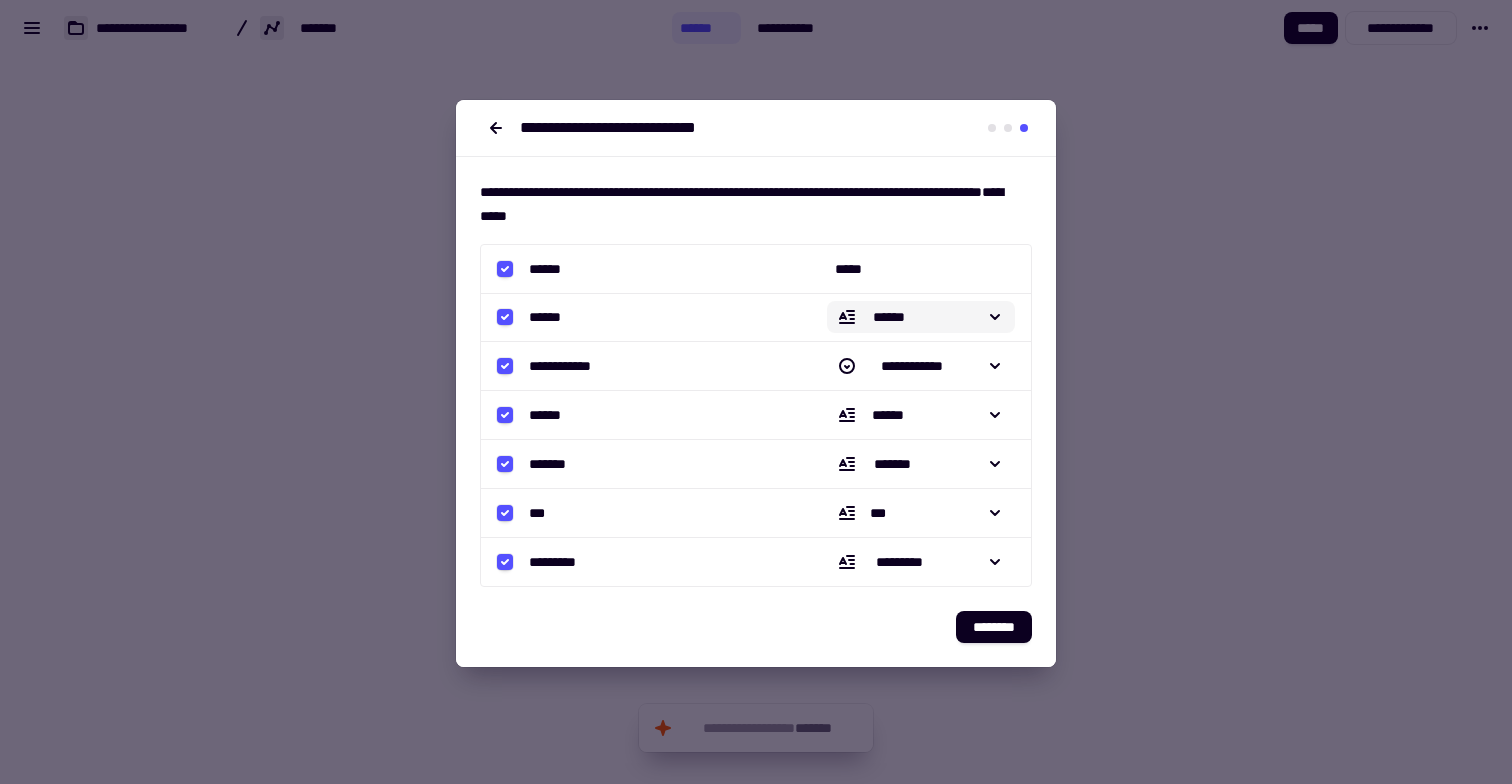 click on "******" 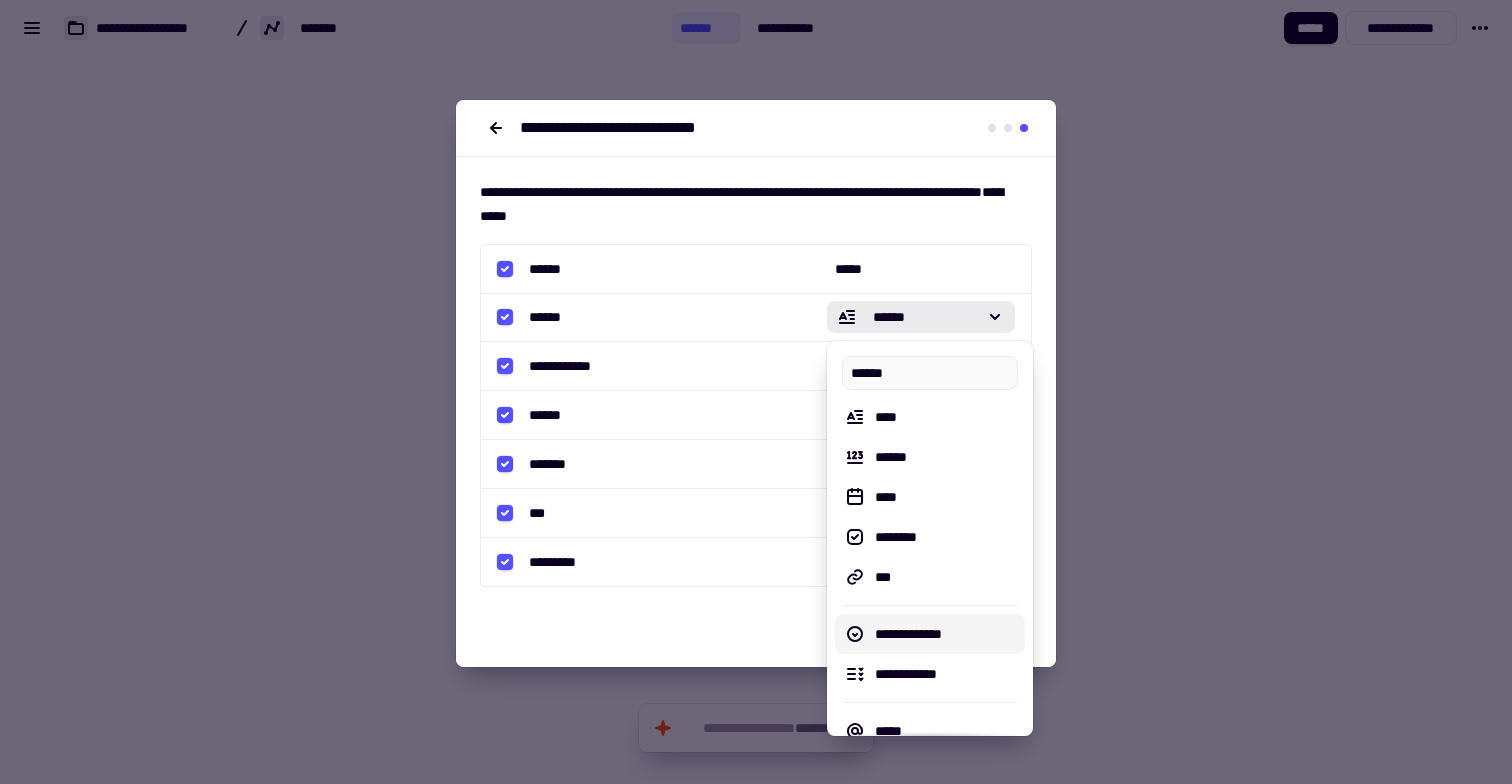 click on "**********" at bounding box center (930, 634) 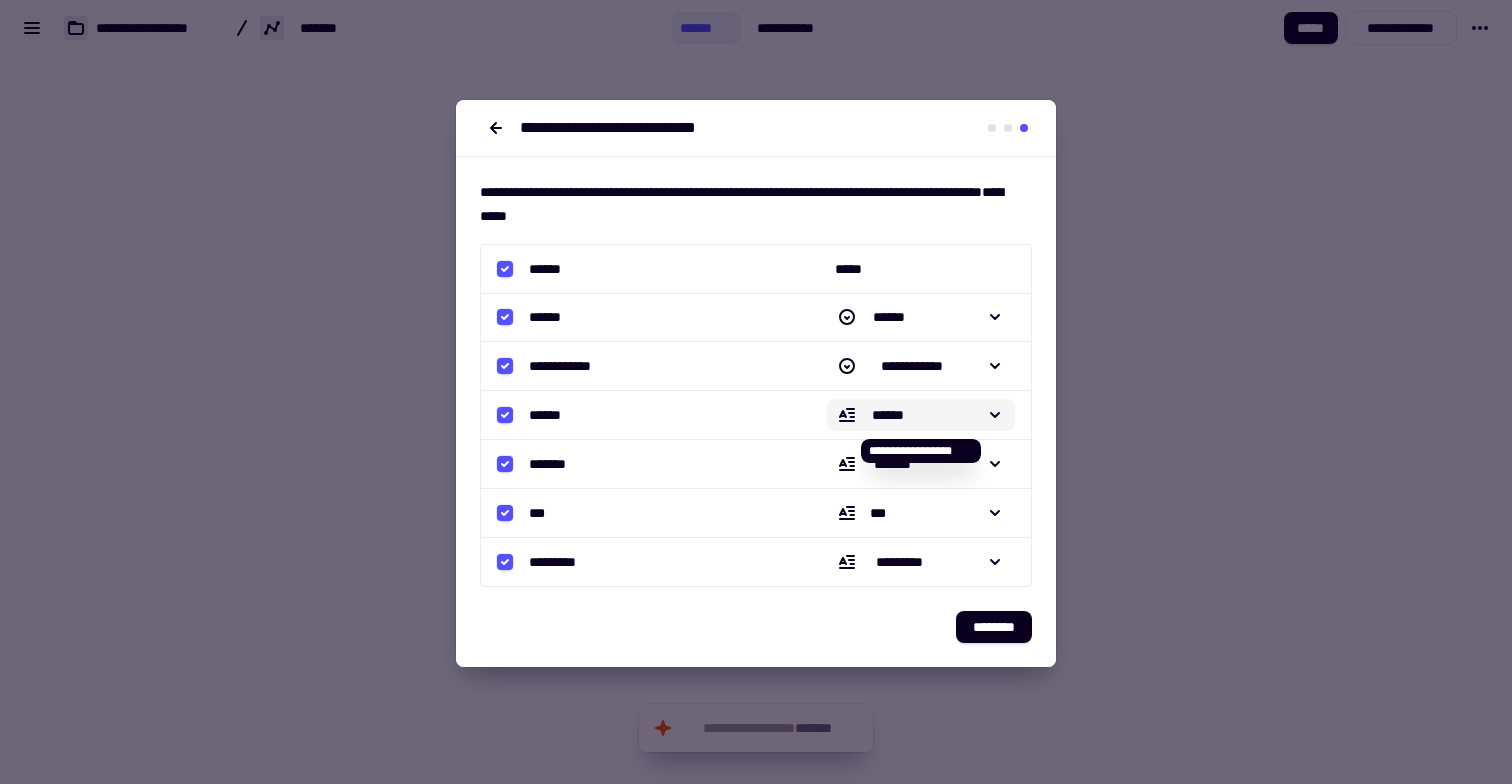 click on "******" 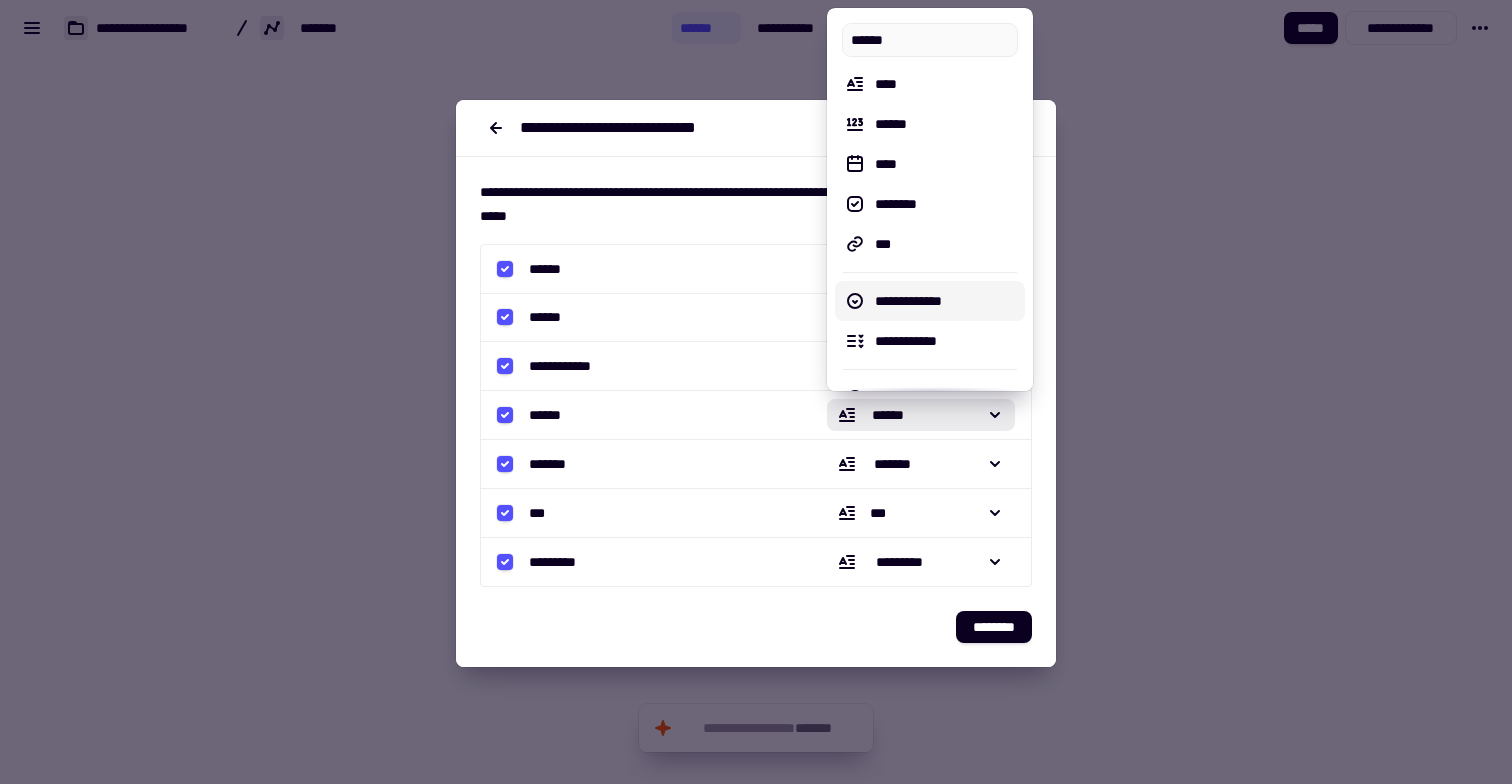 click on "**********" at bounding box center (946, 301) 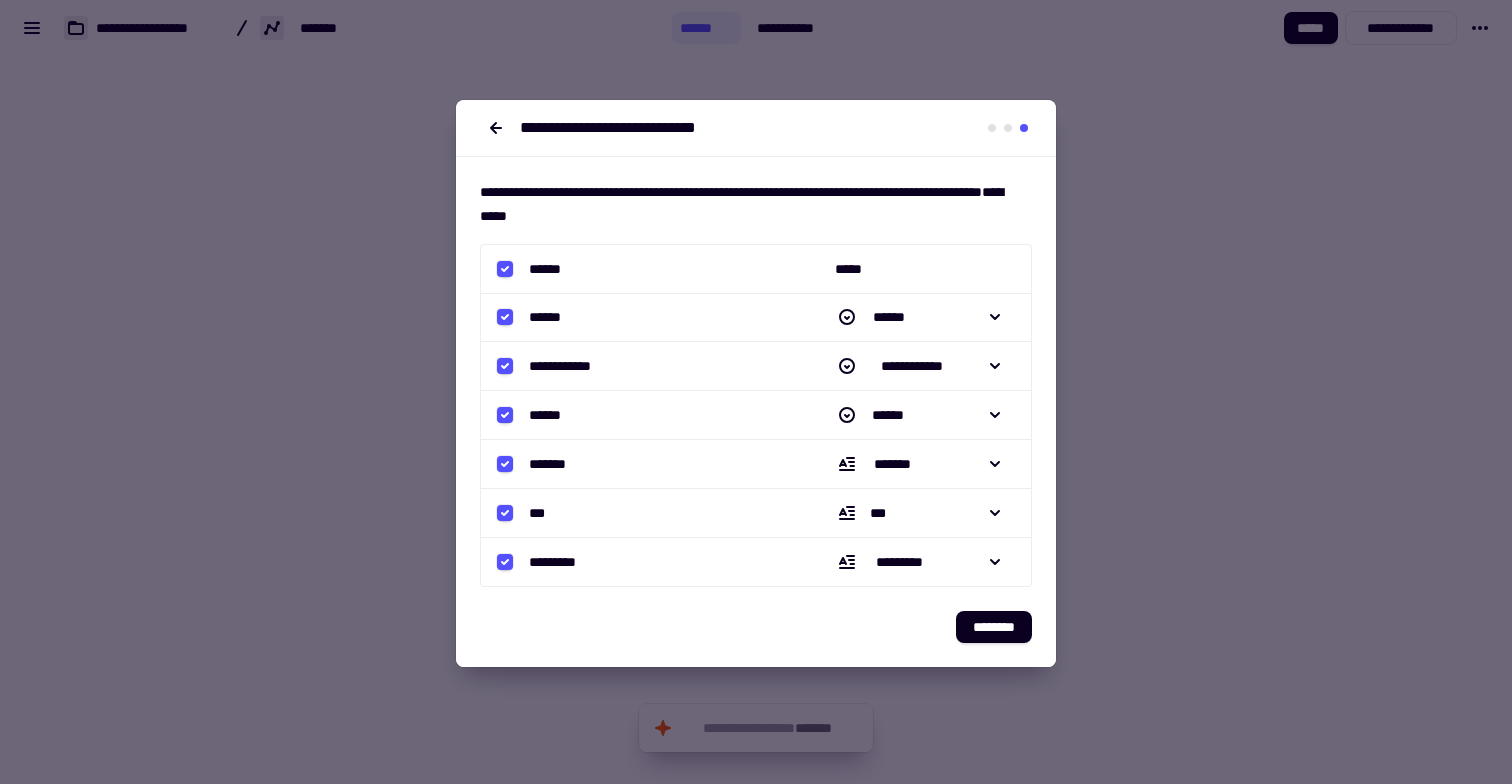 click on "***" at bounding box center (921, 513) 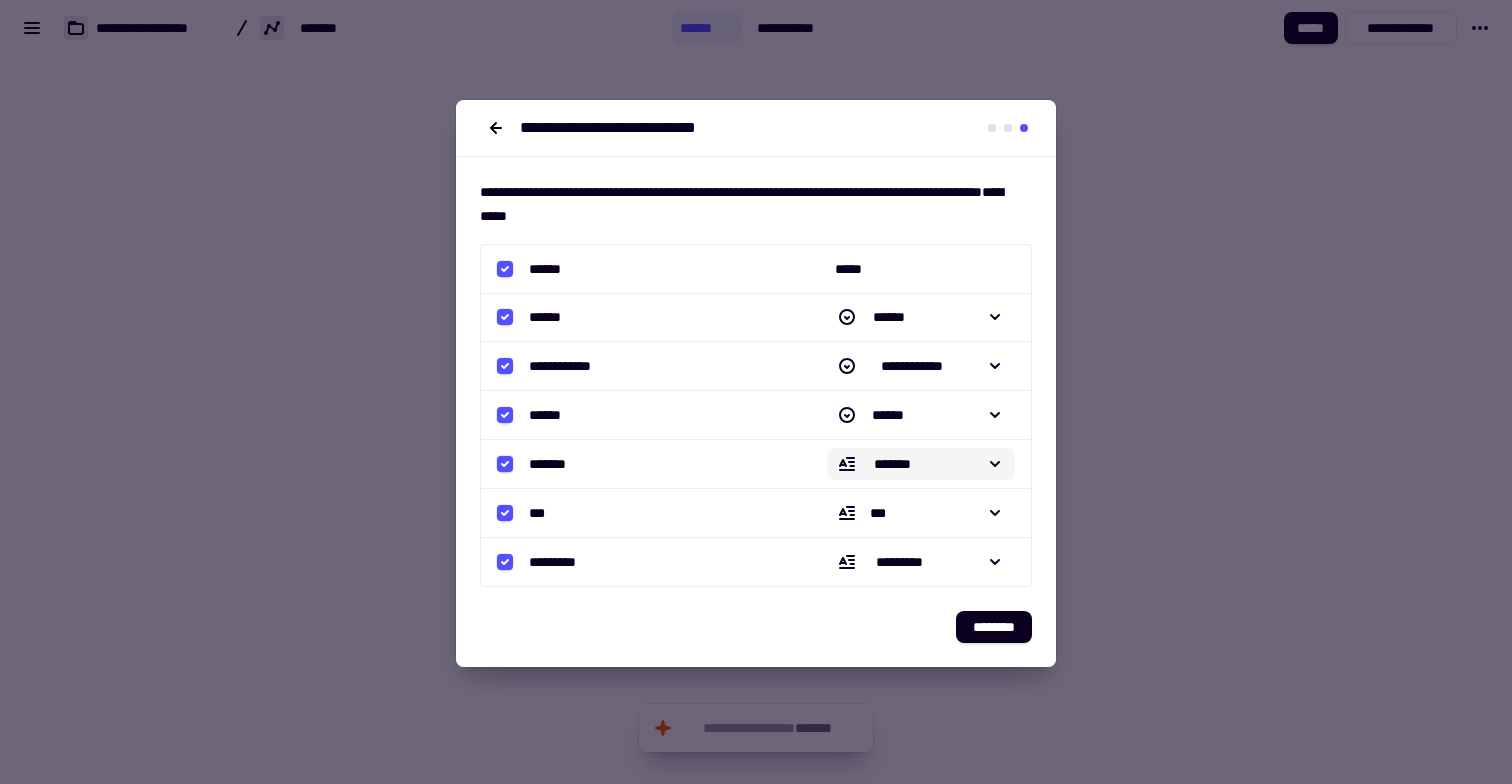 click on "*******" 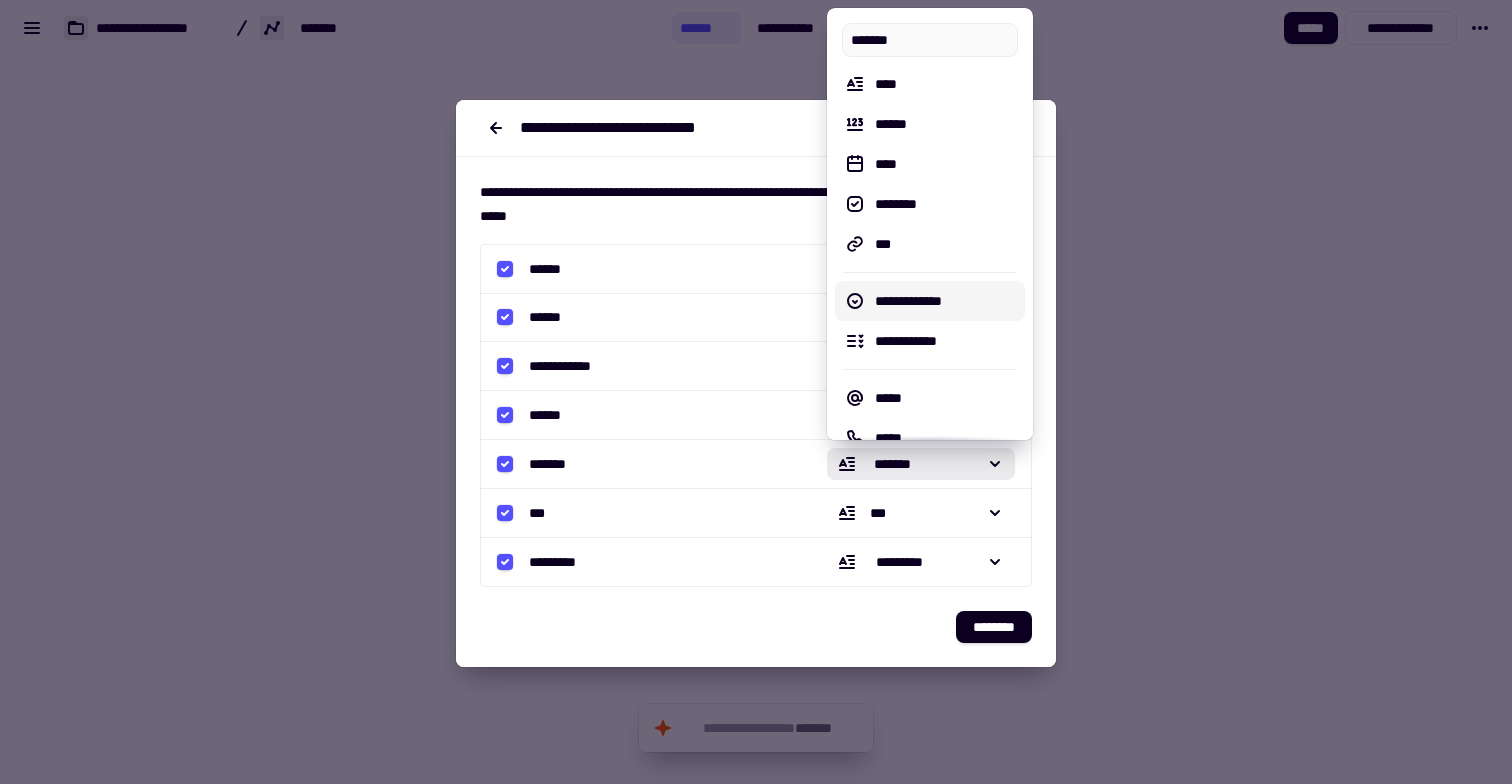 click on "**********" at bounding box center [946, 301] 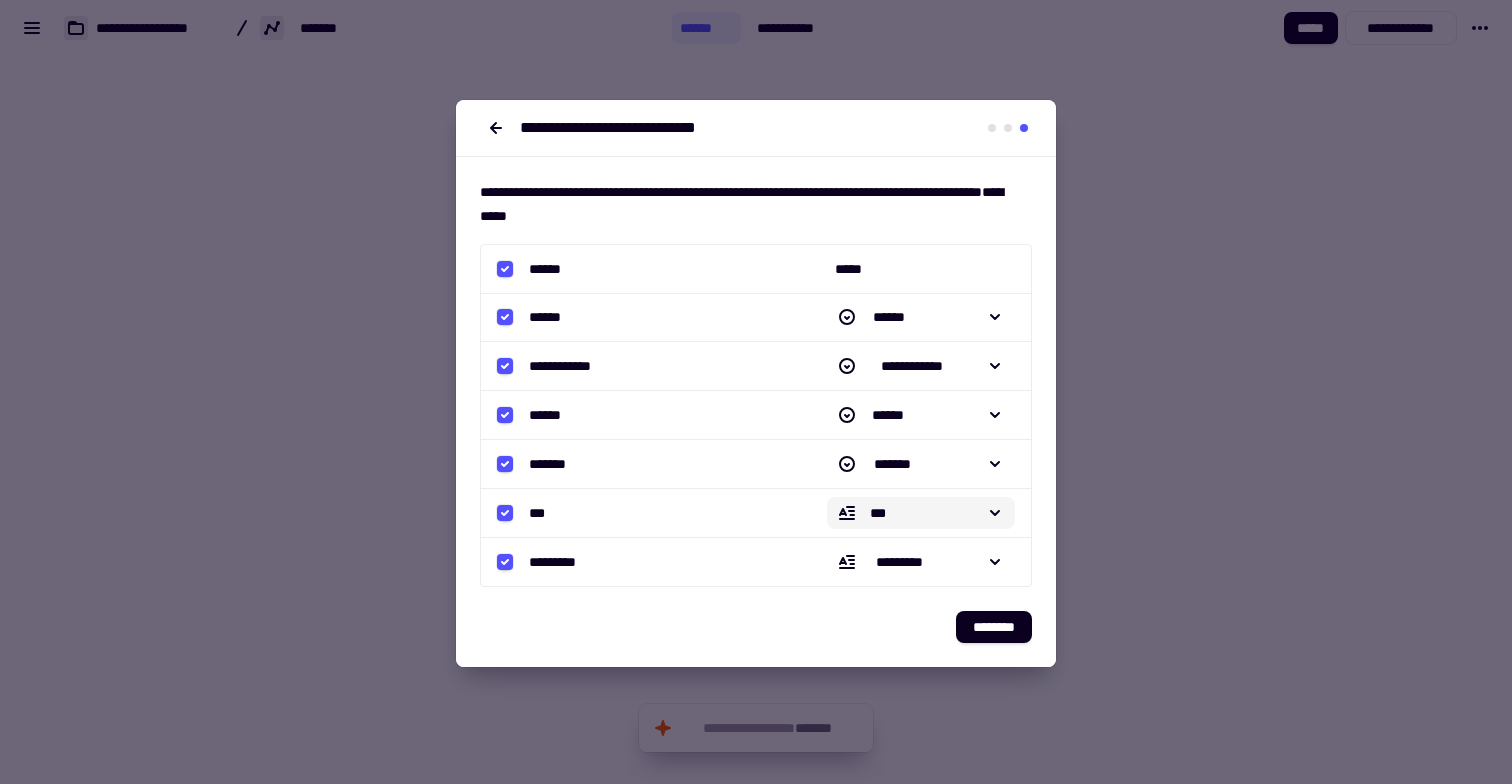 click on "***" 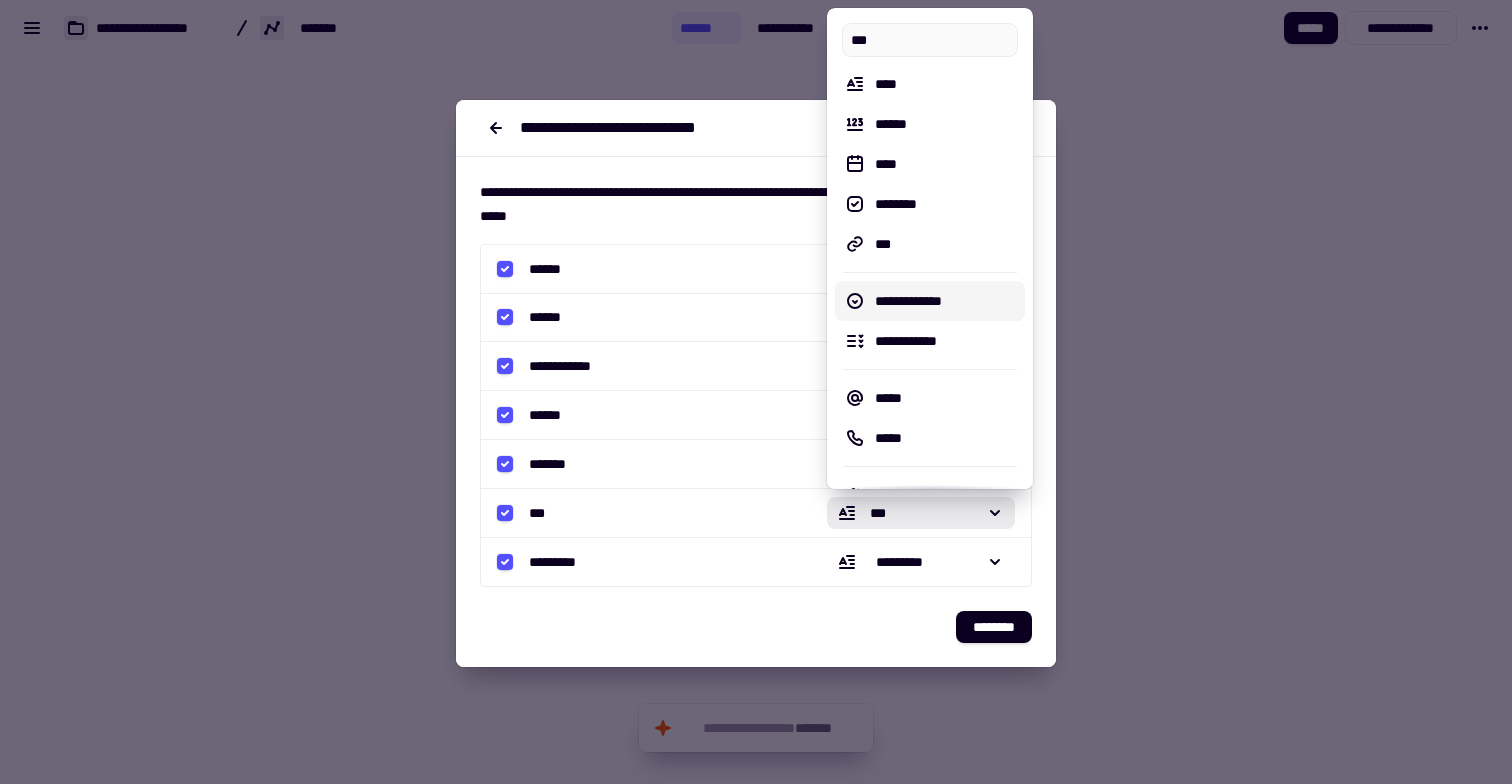 click on "**********" at bounding box center (946, 301) 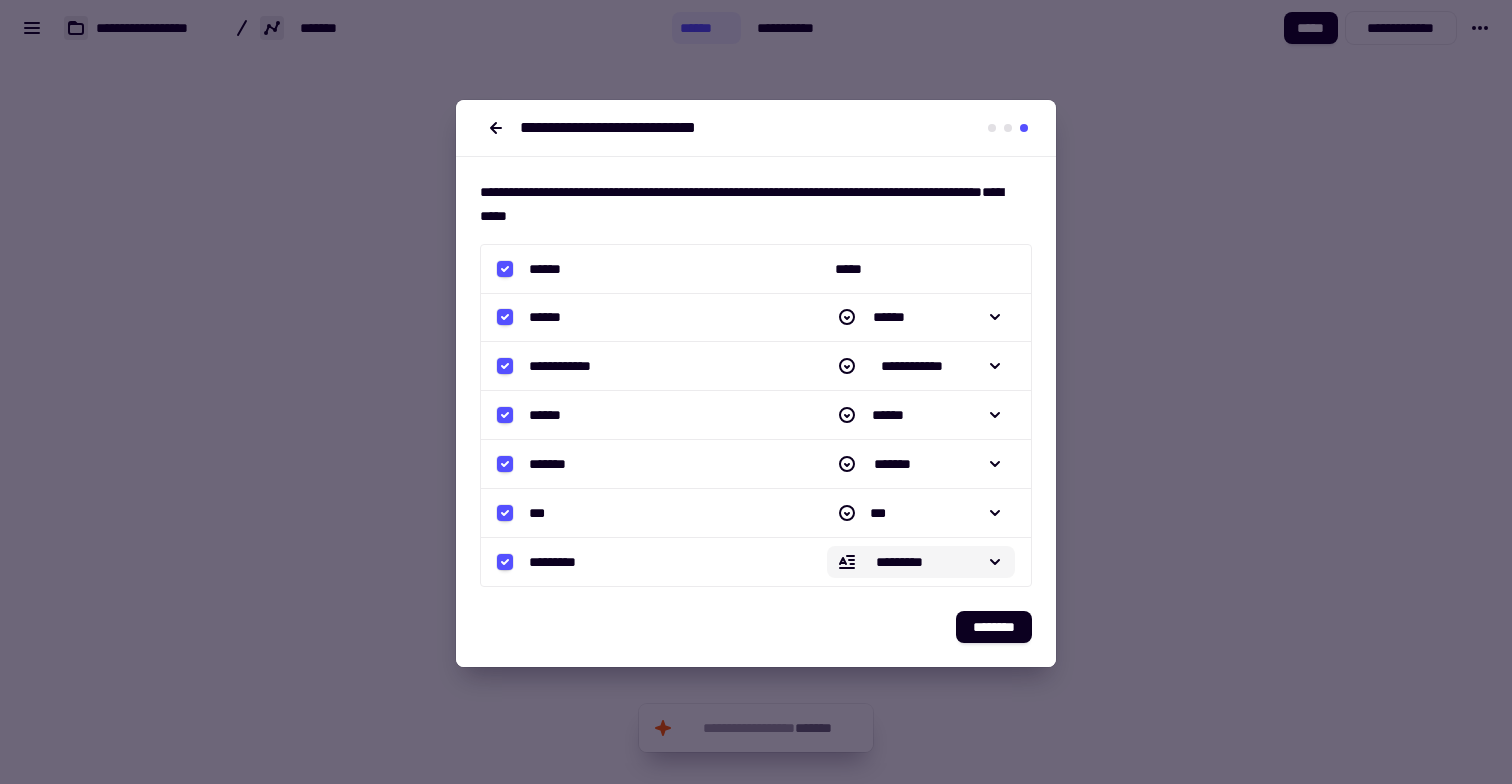 click on "*********" 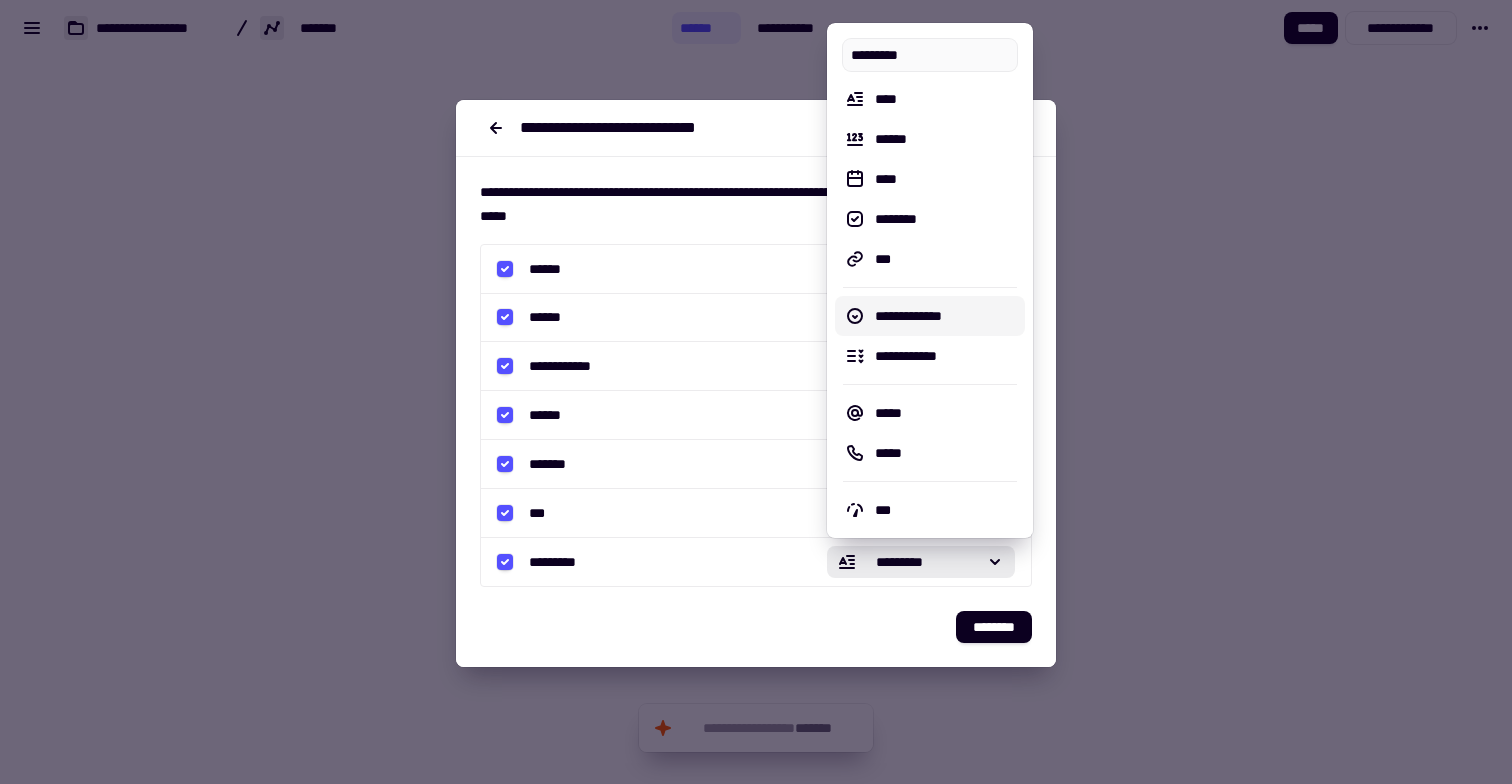 click on "**********" at bounding box center (946, 316) 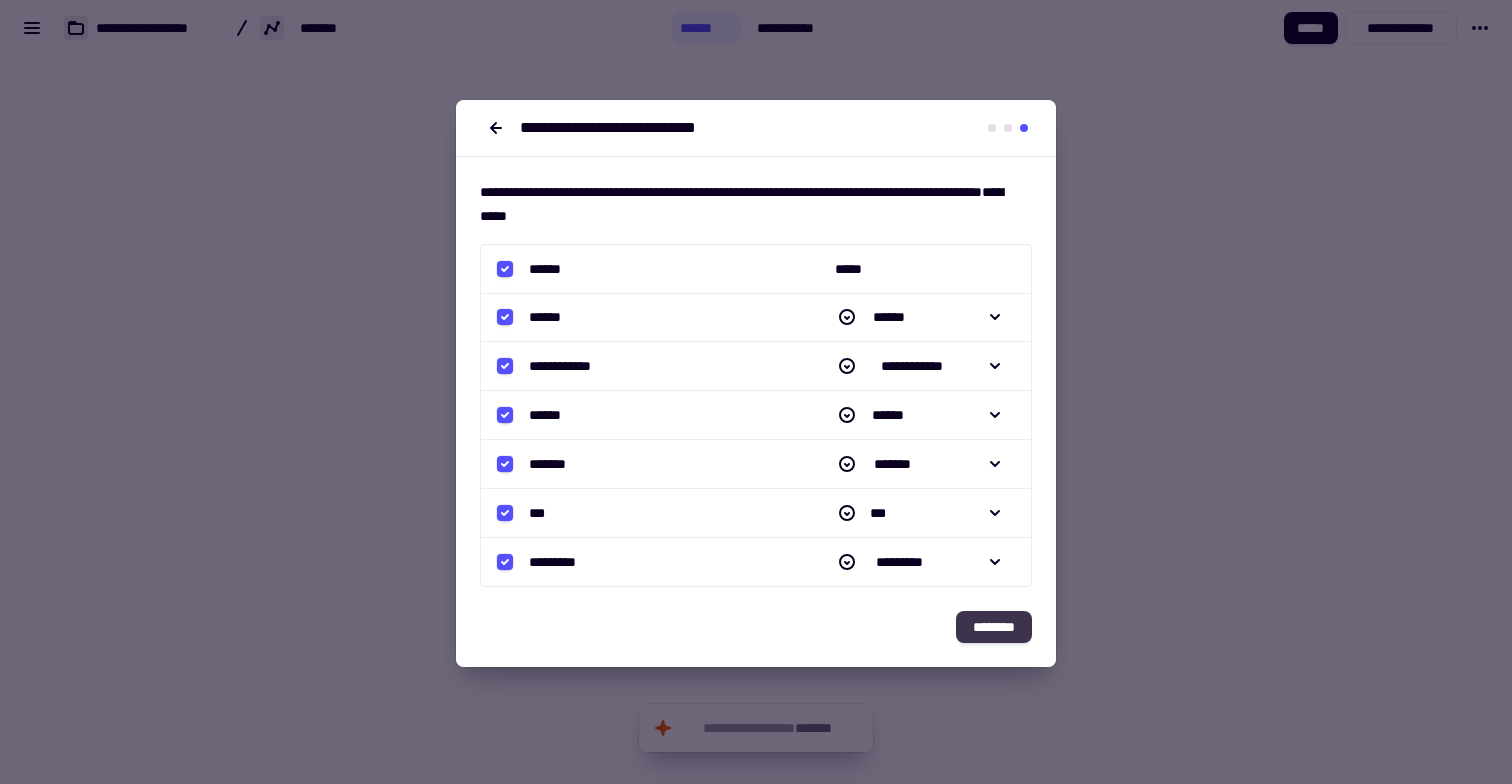 click on "********" 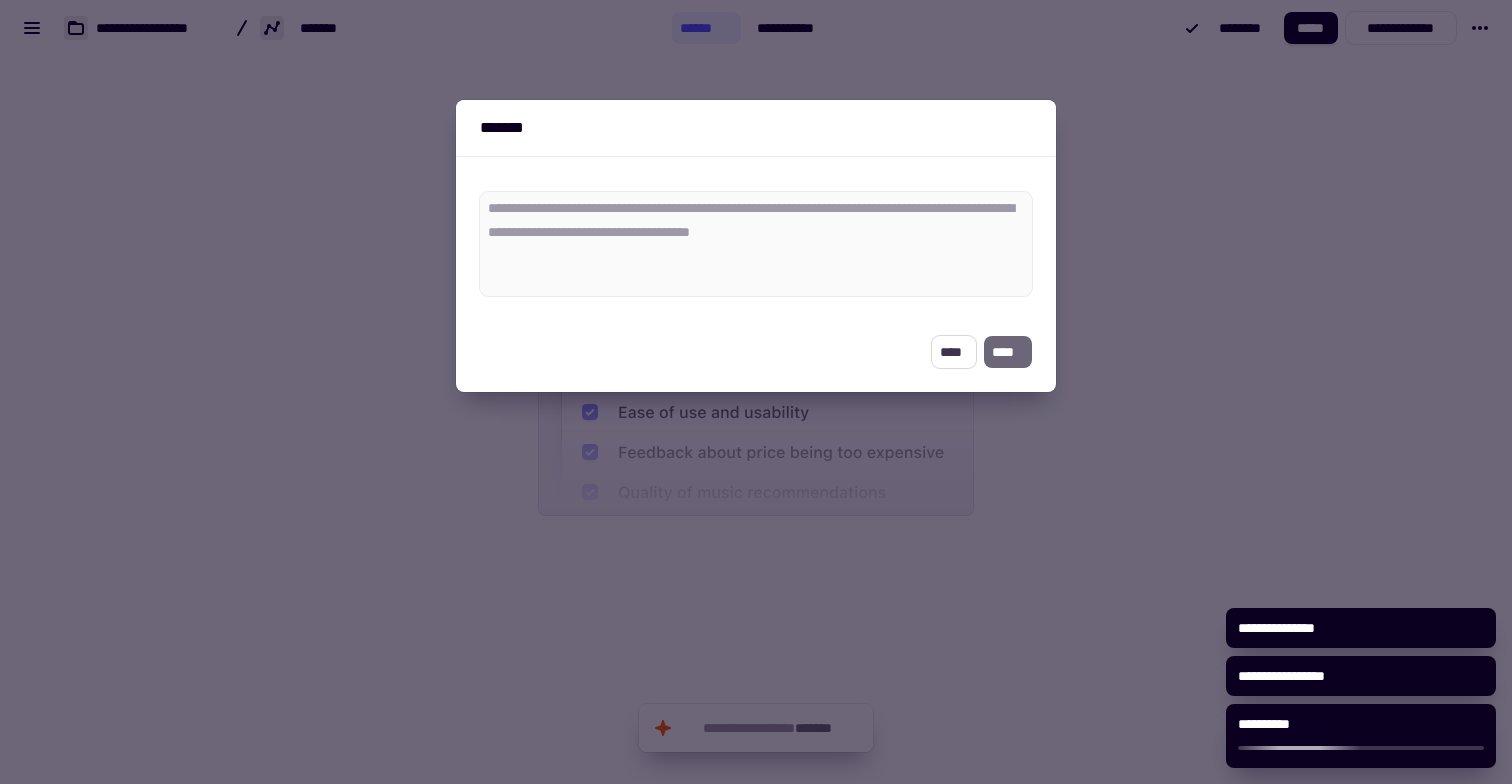 click on "****" 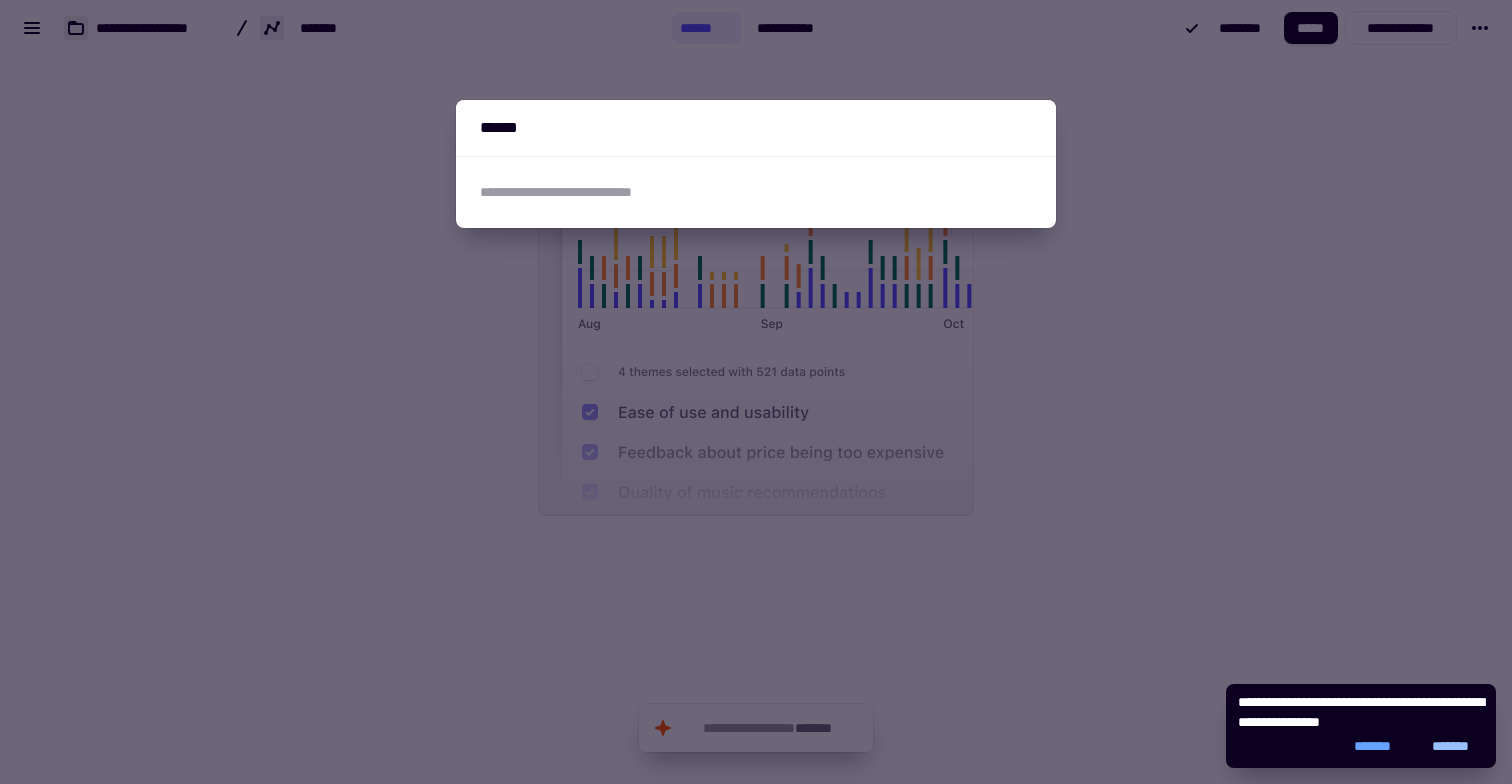click on "*******" 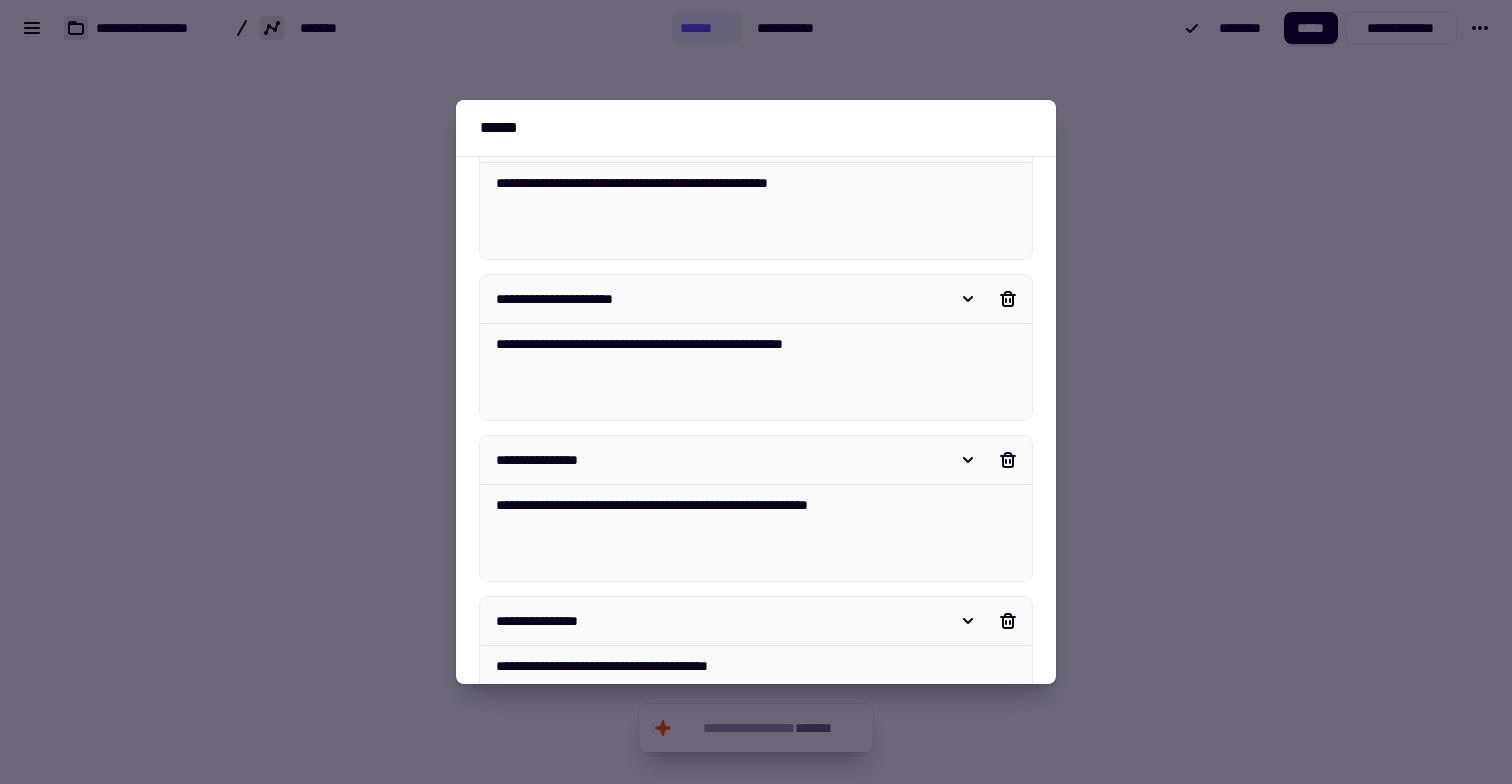 scroll, scrollTop: 735, scrollLeft: 0, axis: vertical 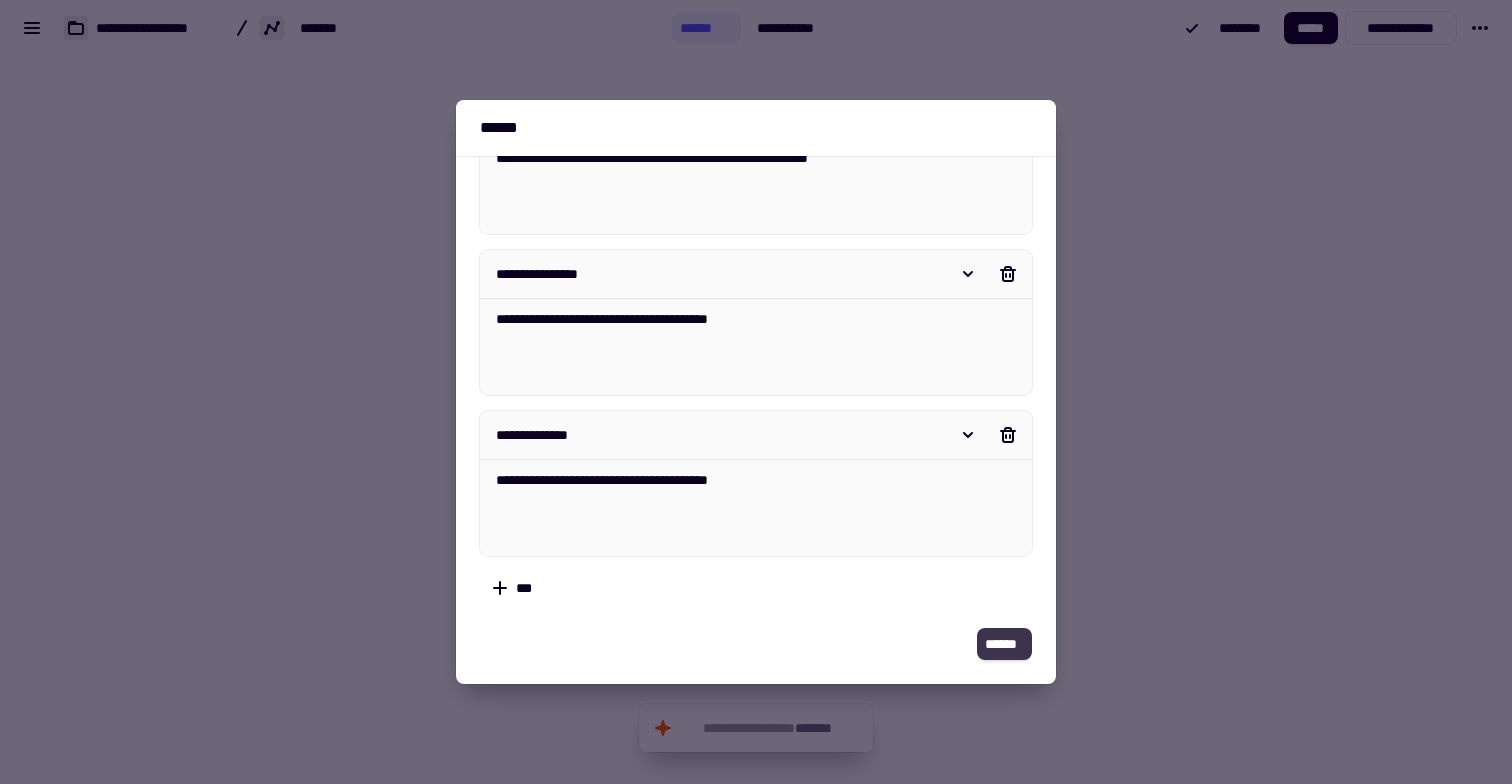 click on "******" 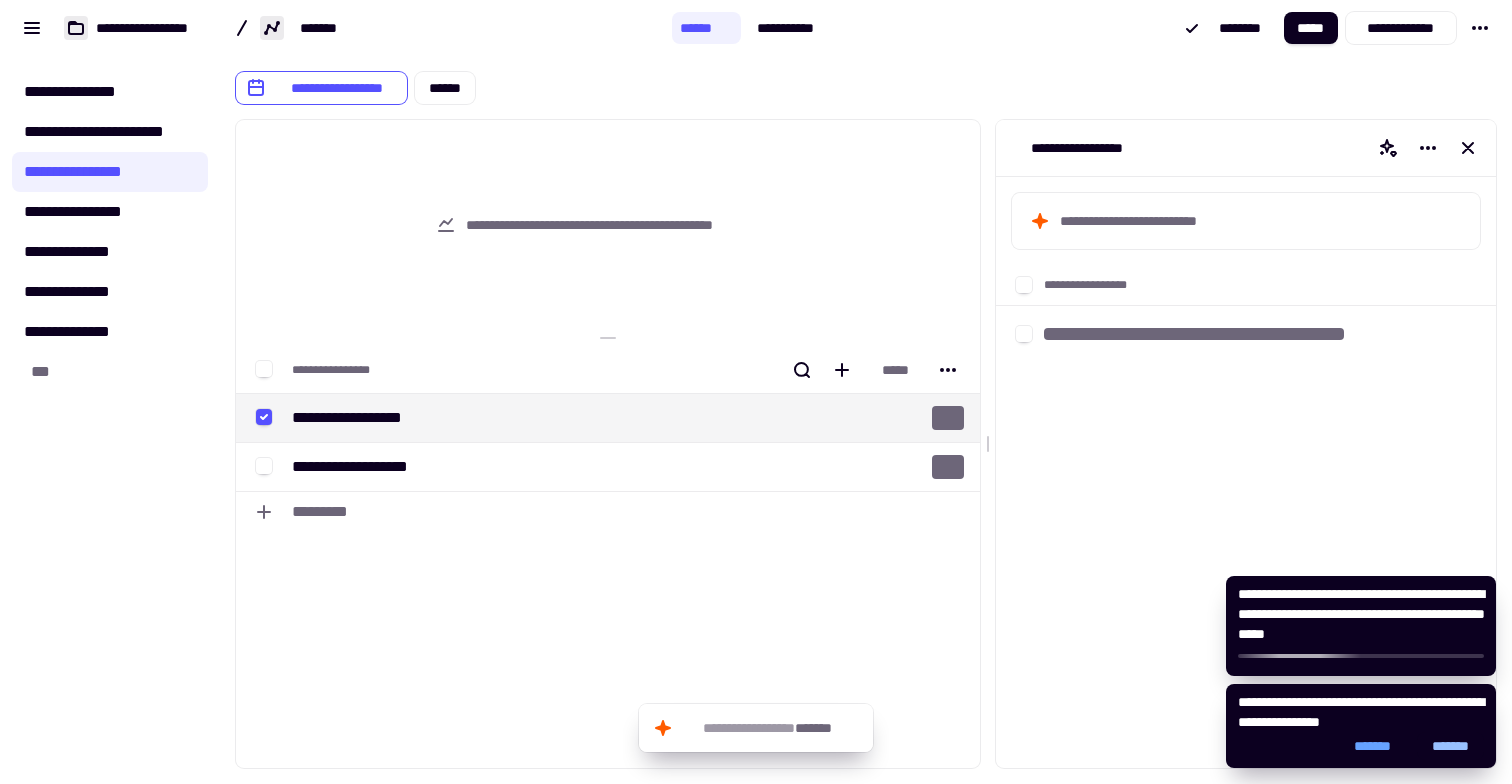 click on "*******" 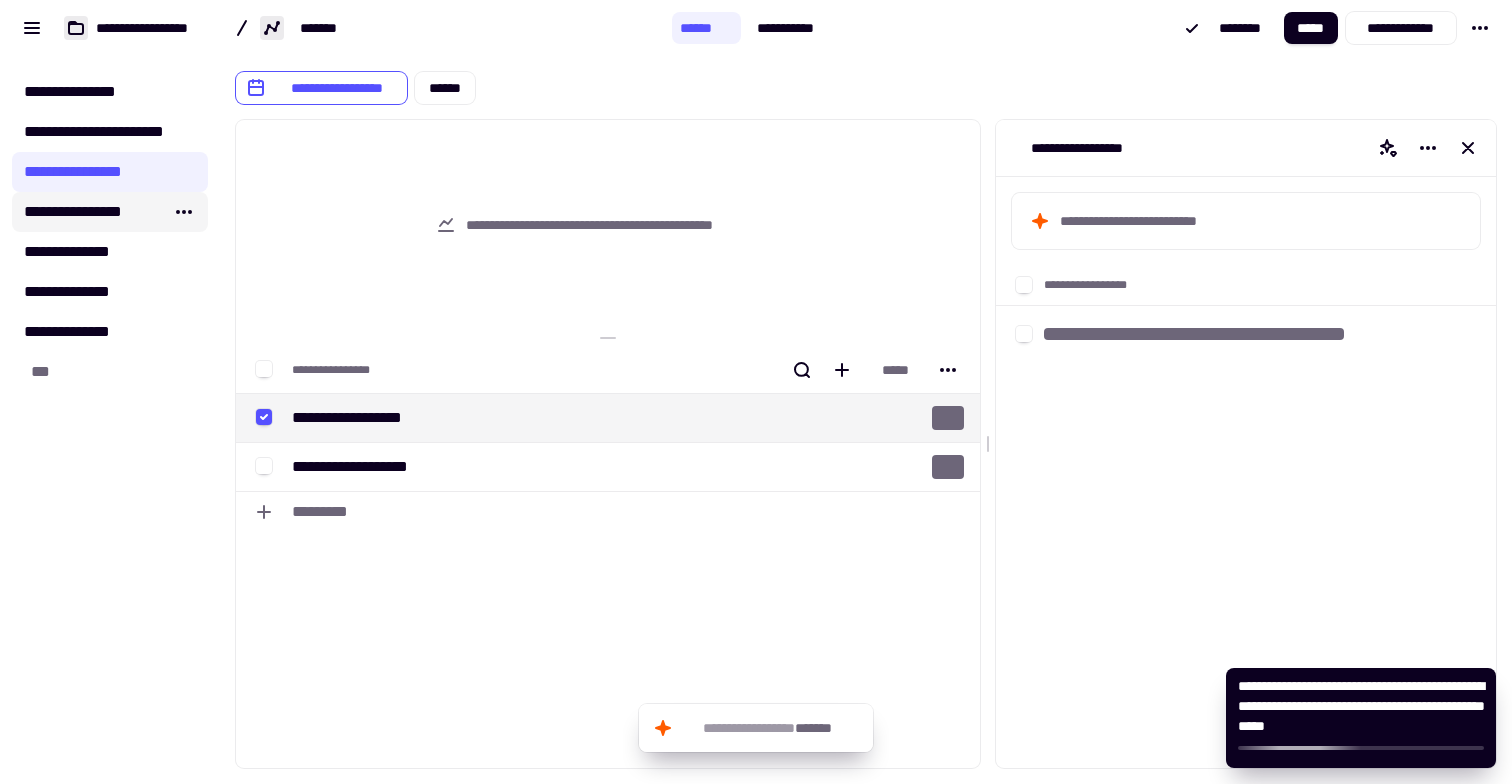 click on "**********" 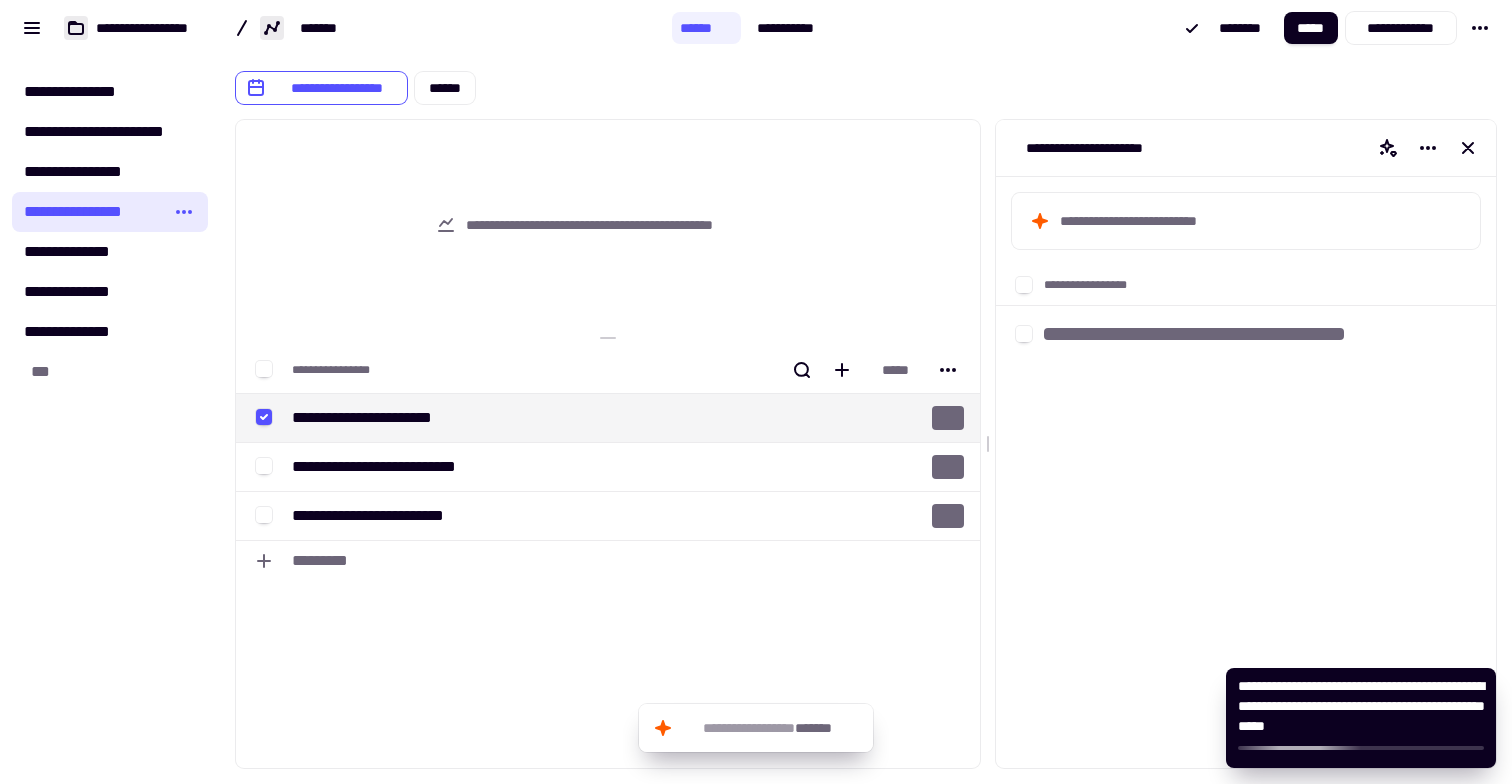 click on "**********" 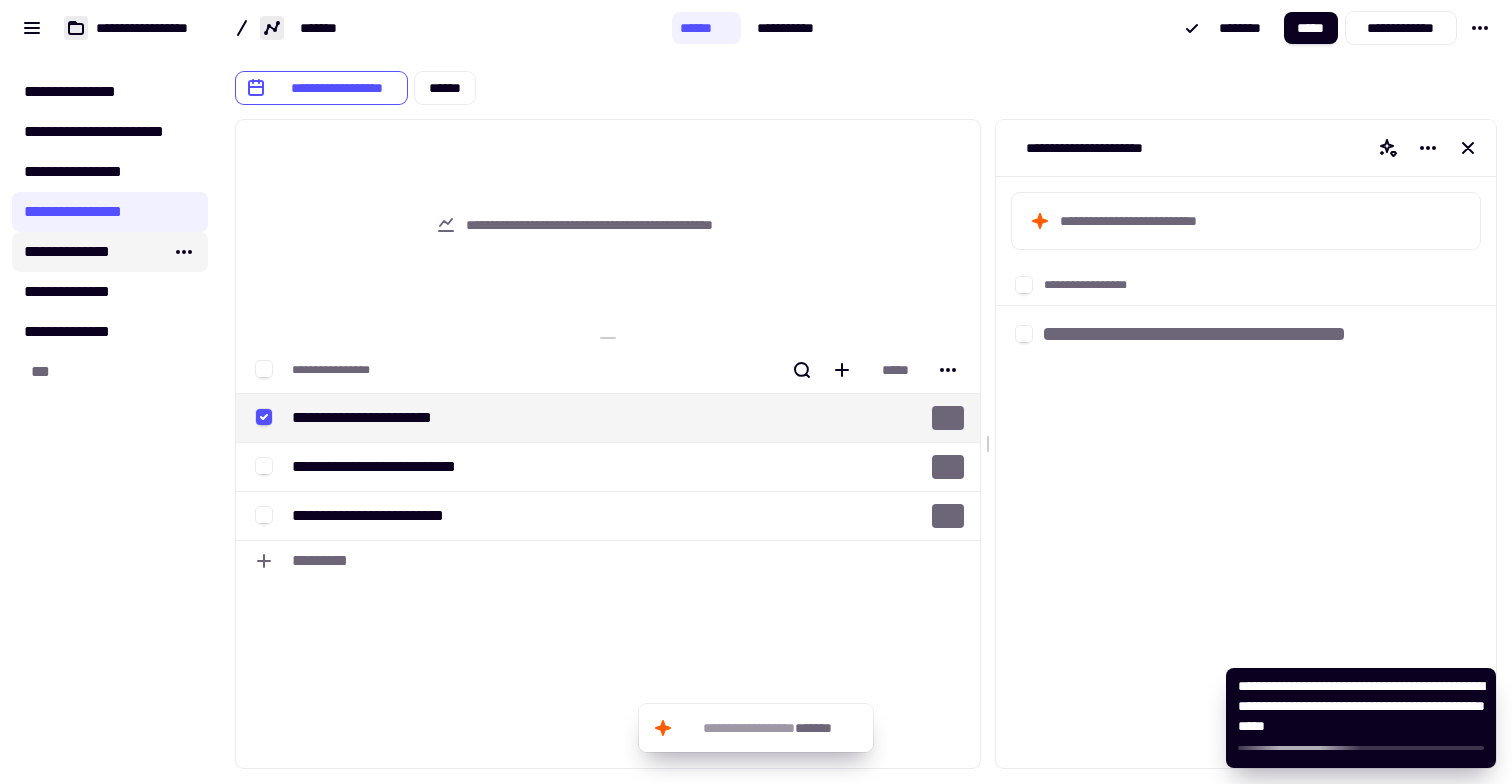 click on "**********" 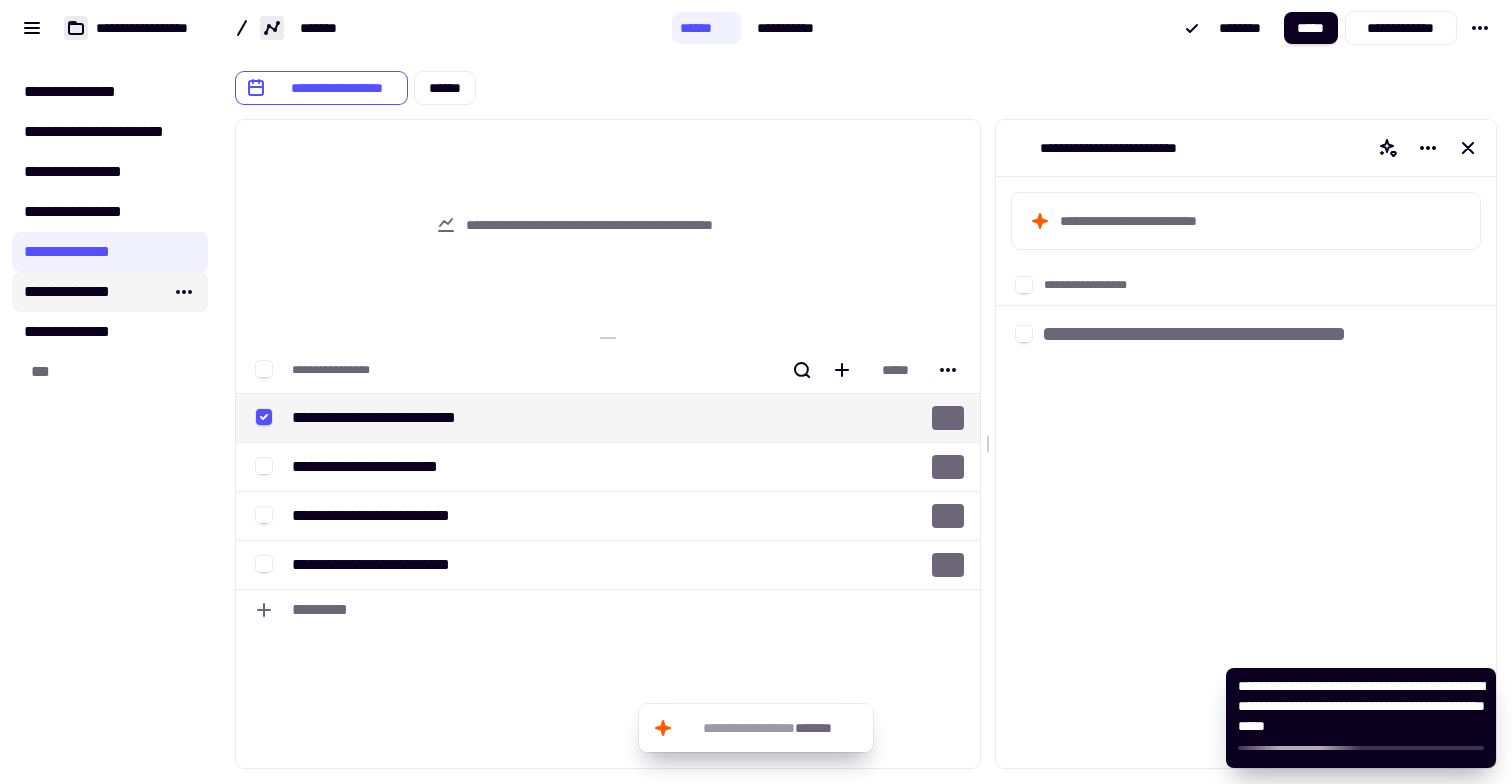 click on "**********" 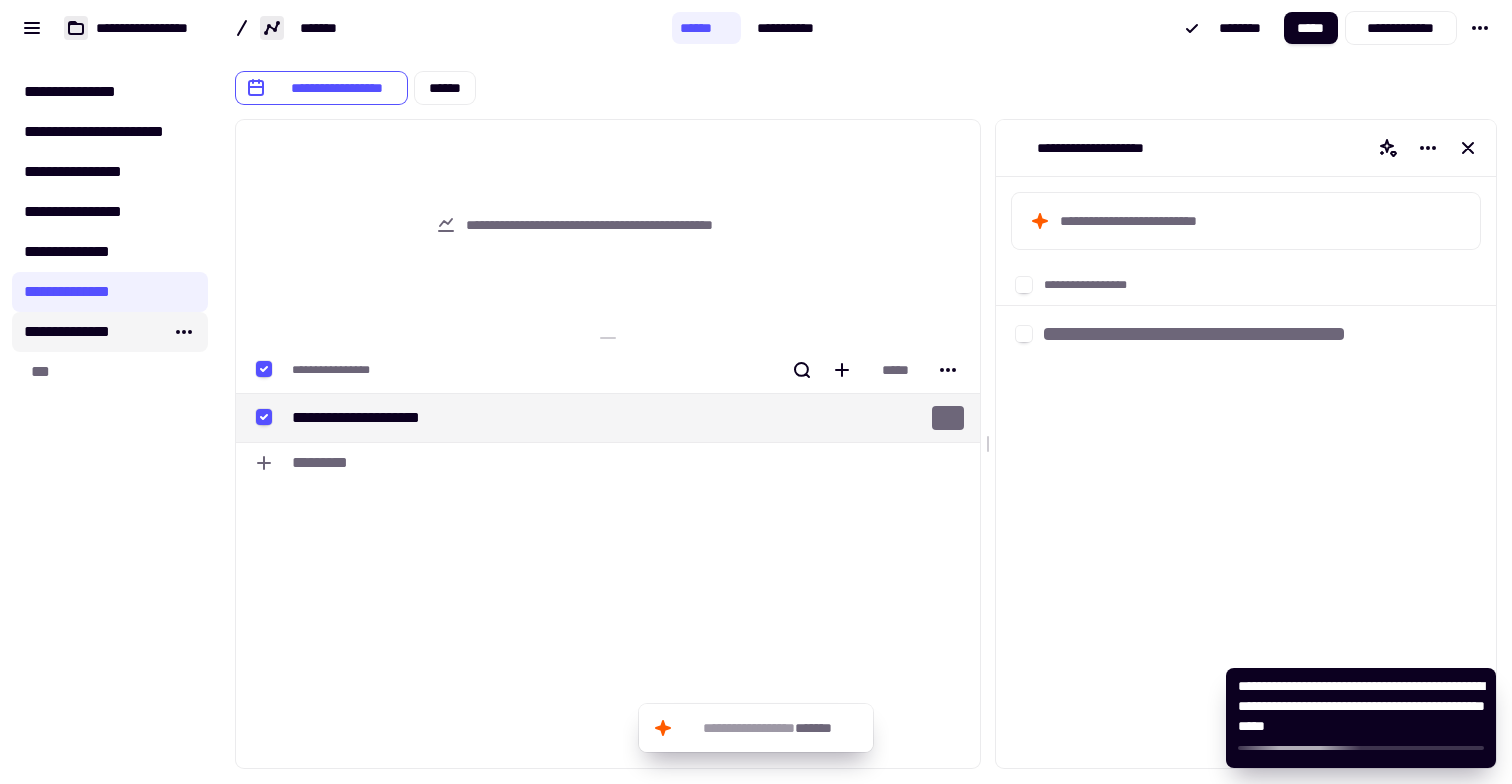 click on "**********" 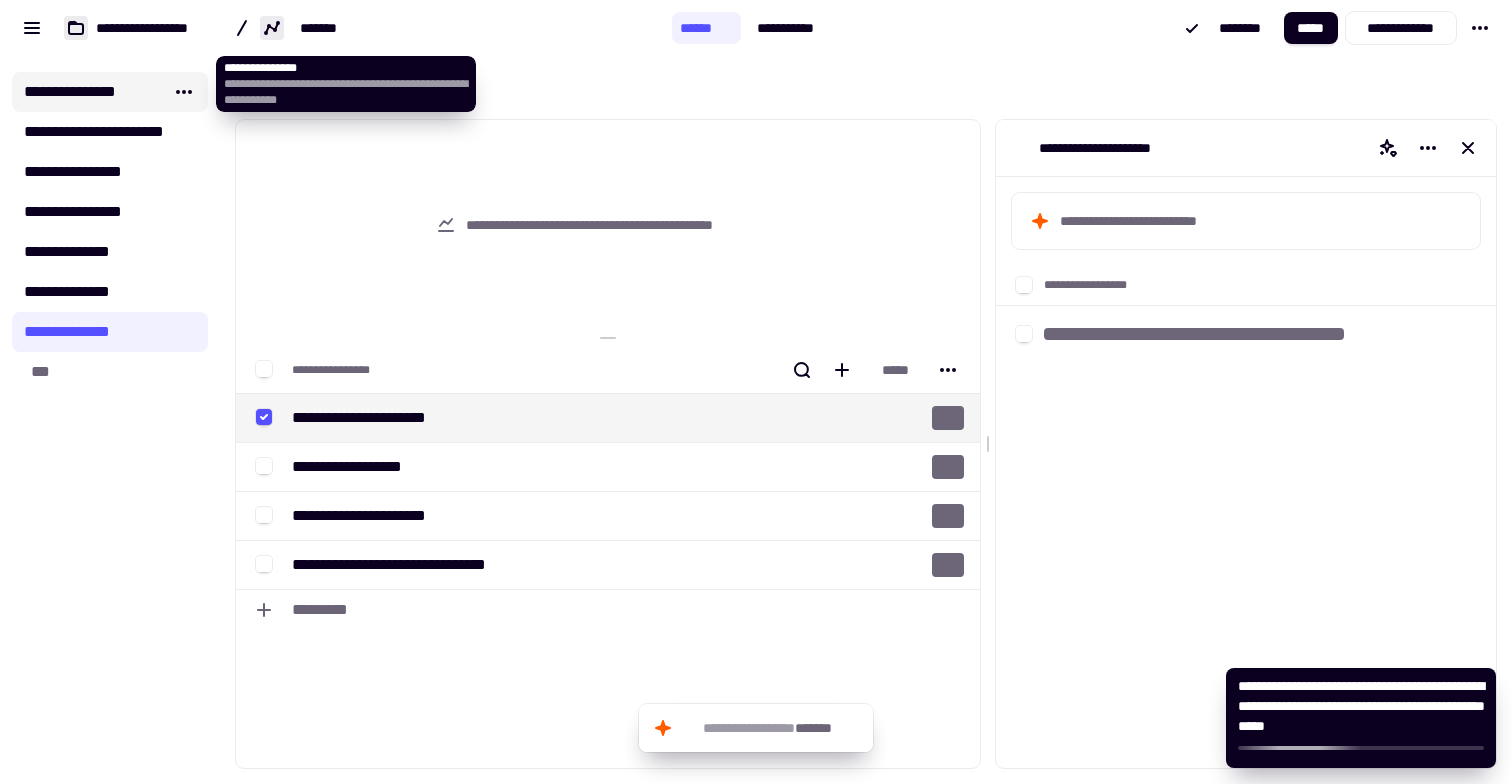 click on "**********" 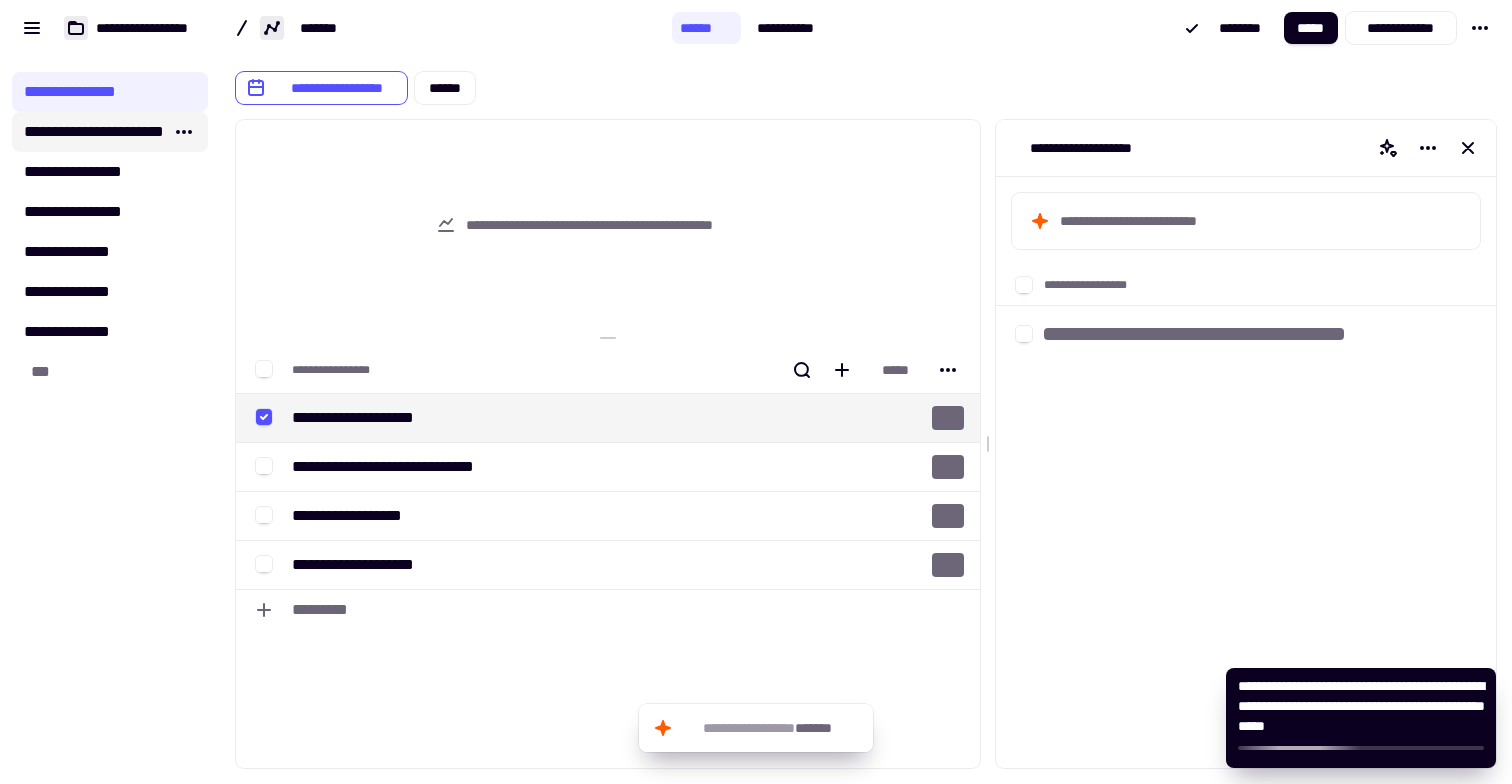 click on "**********" 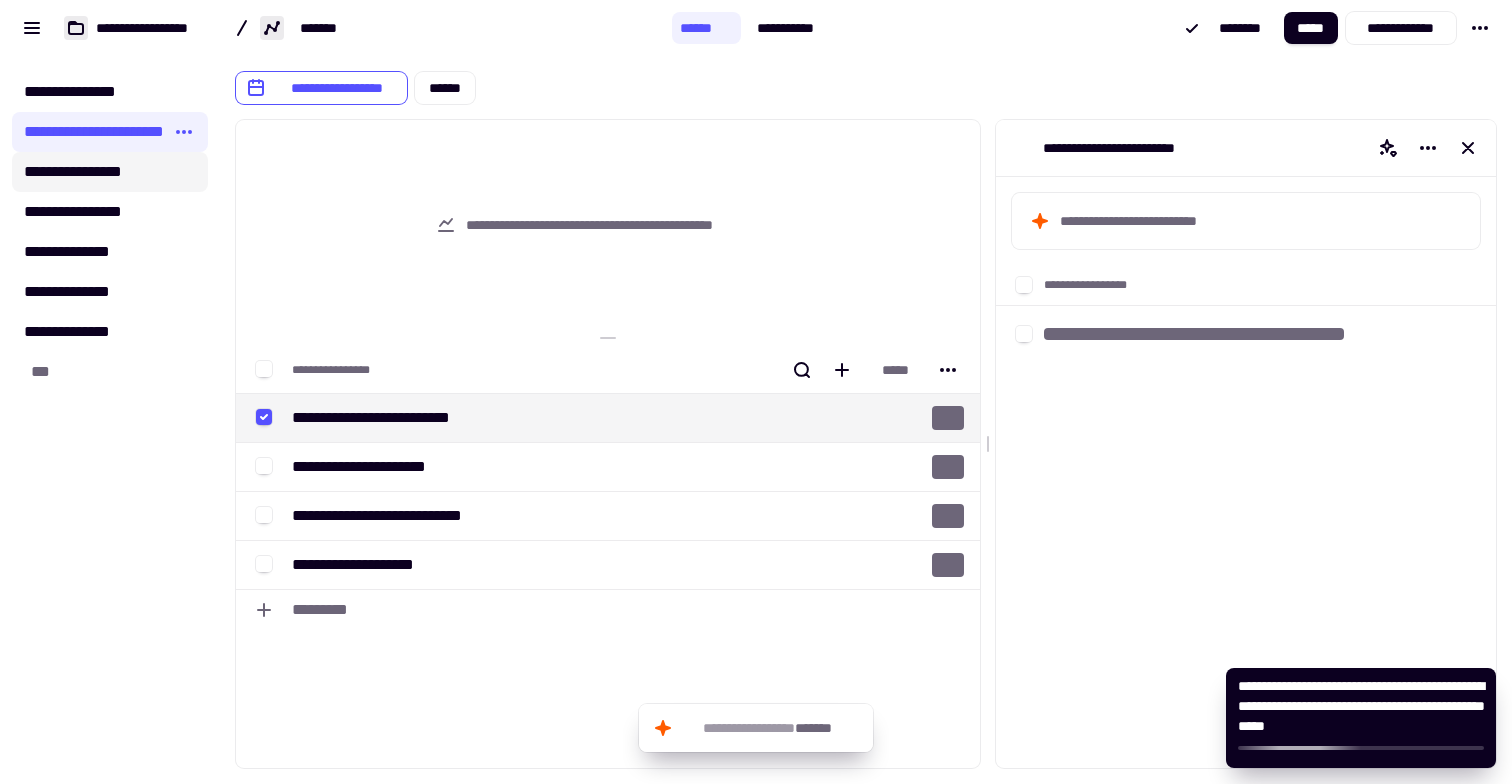 click on "**********" 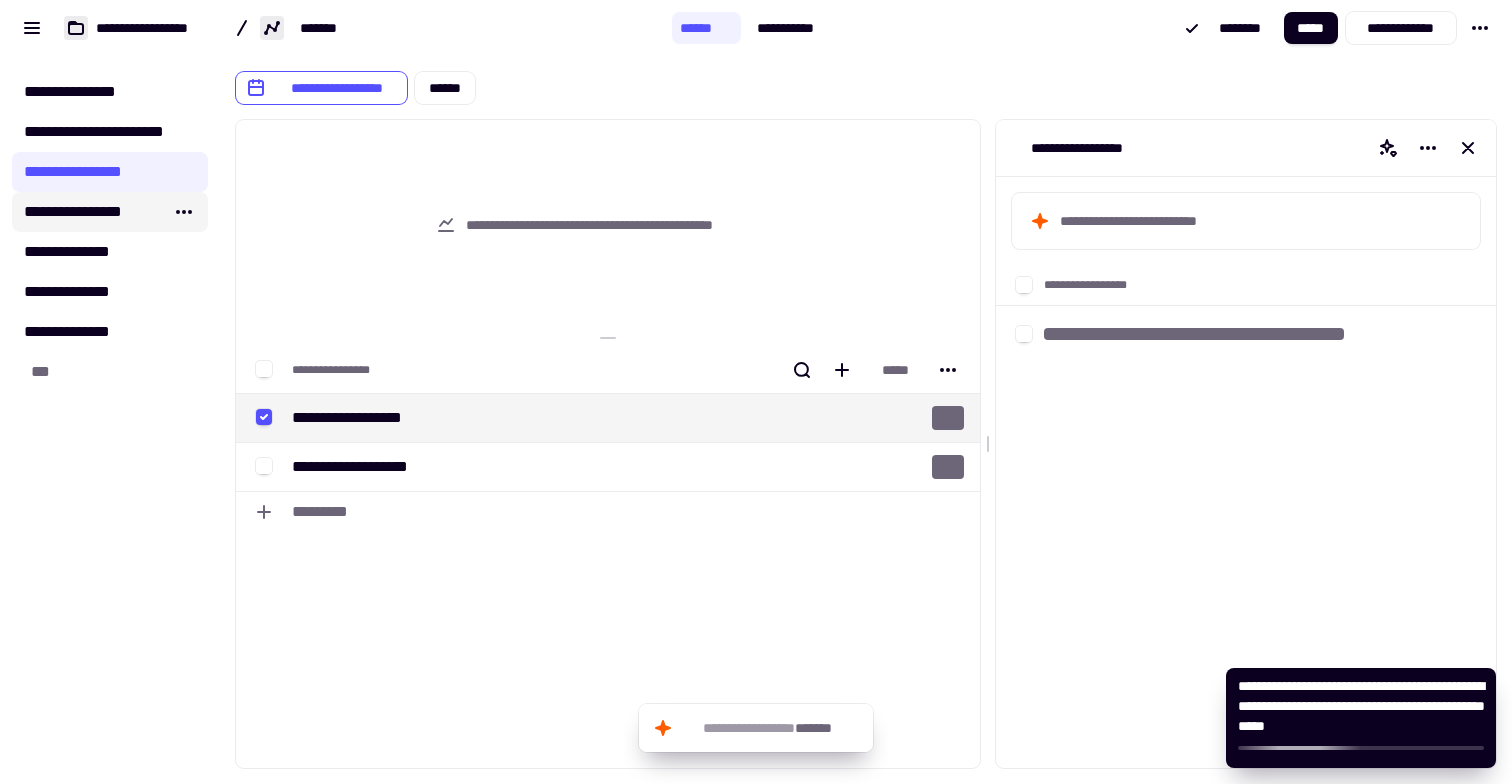 click on "**********" 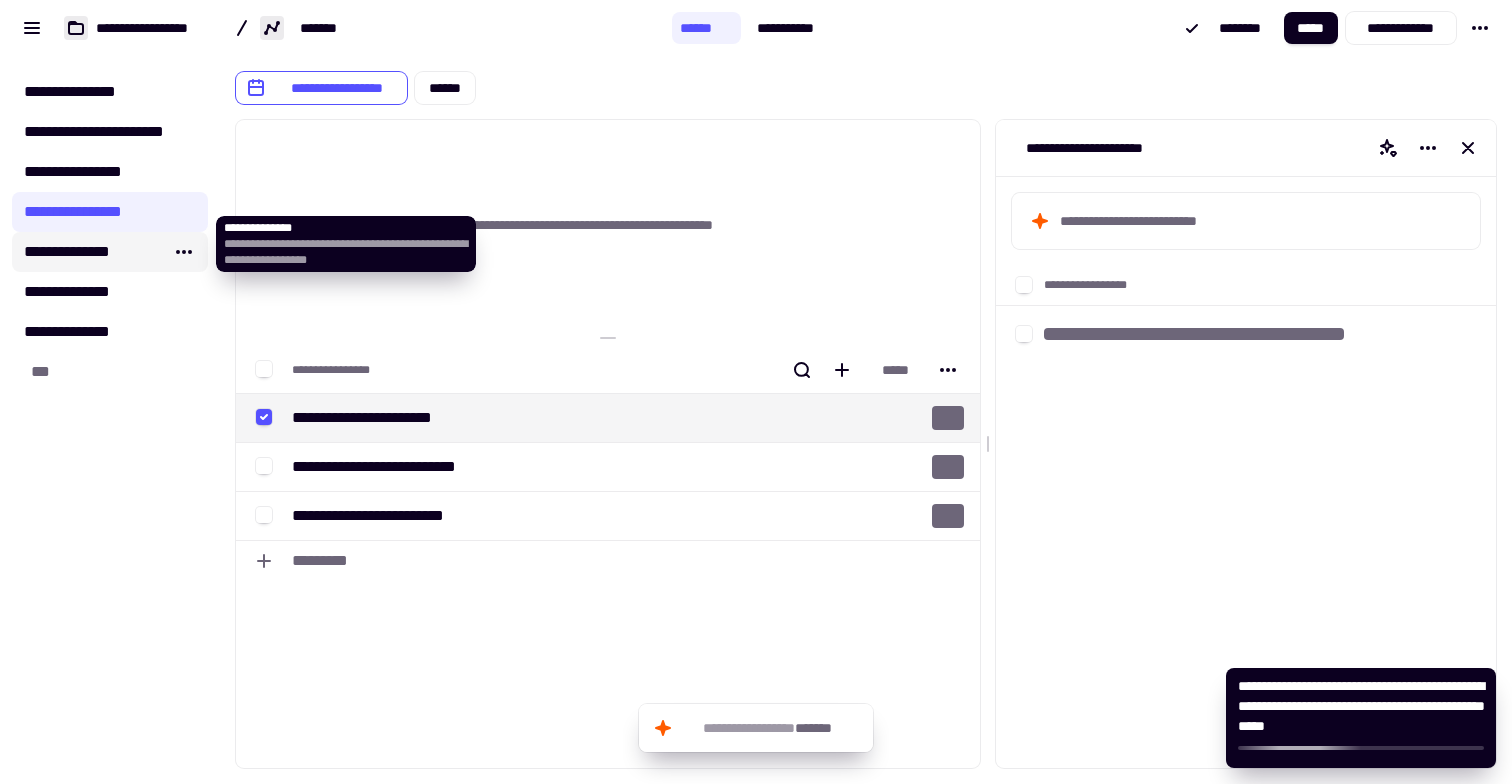 click on "**********" 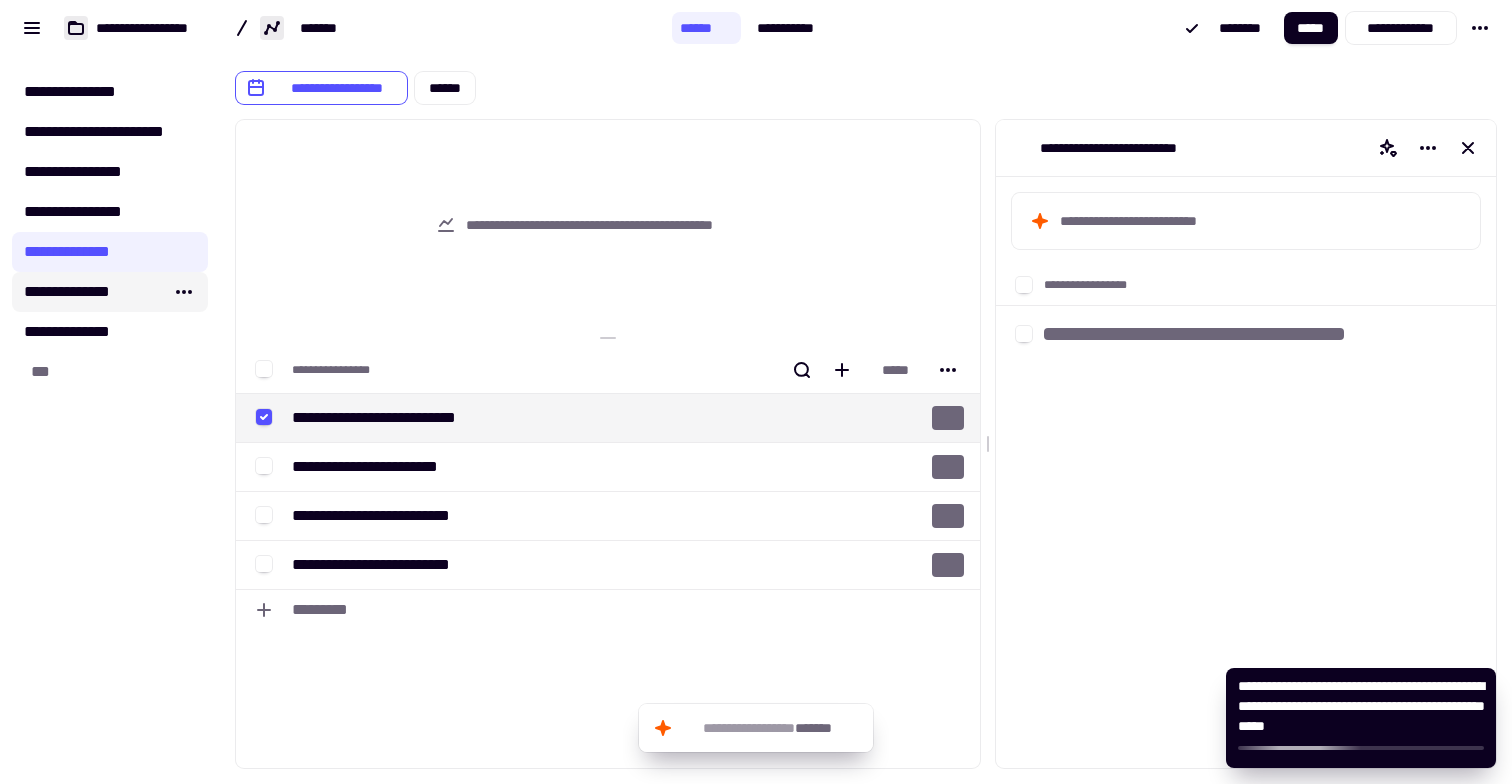 click on "**********" 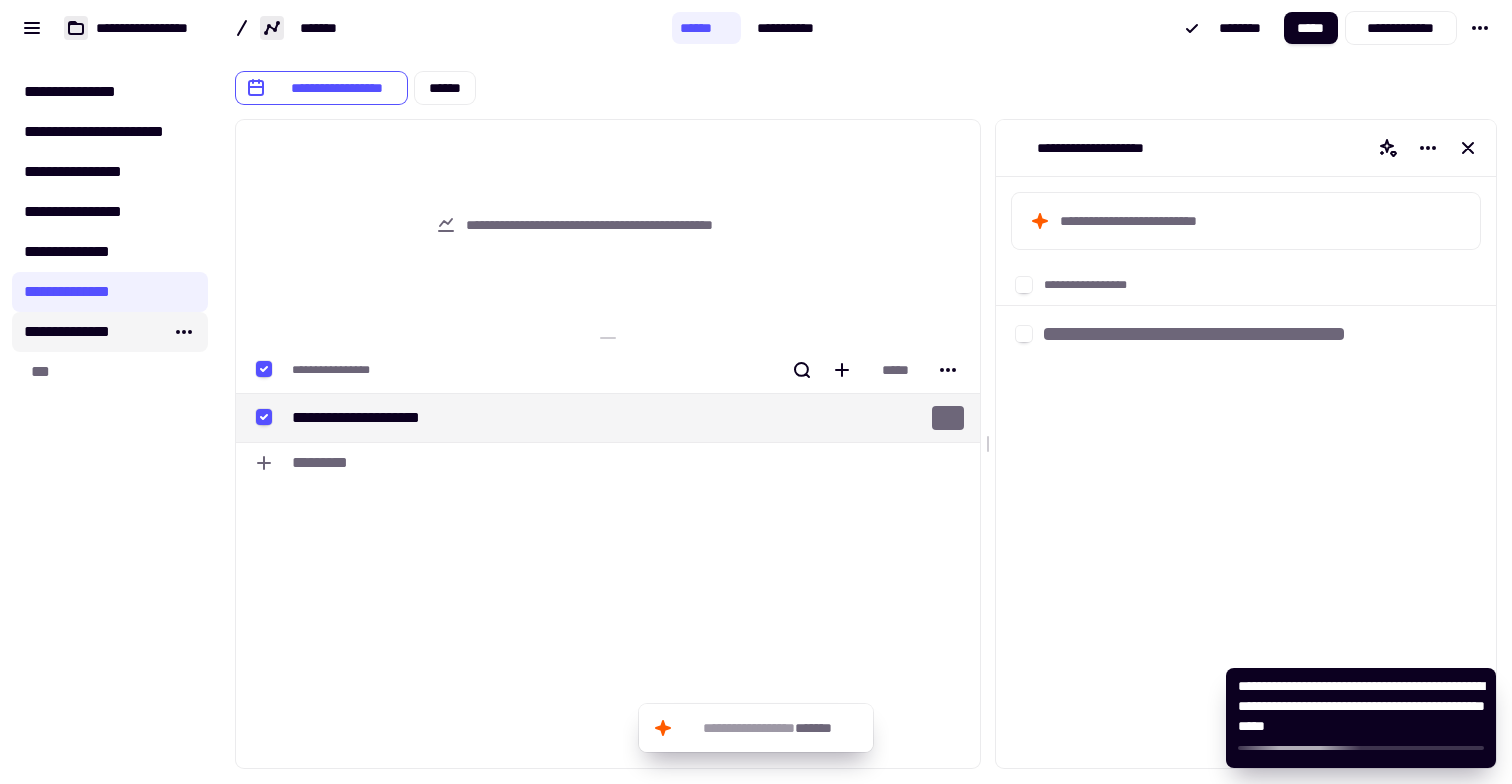 click on "**********" 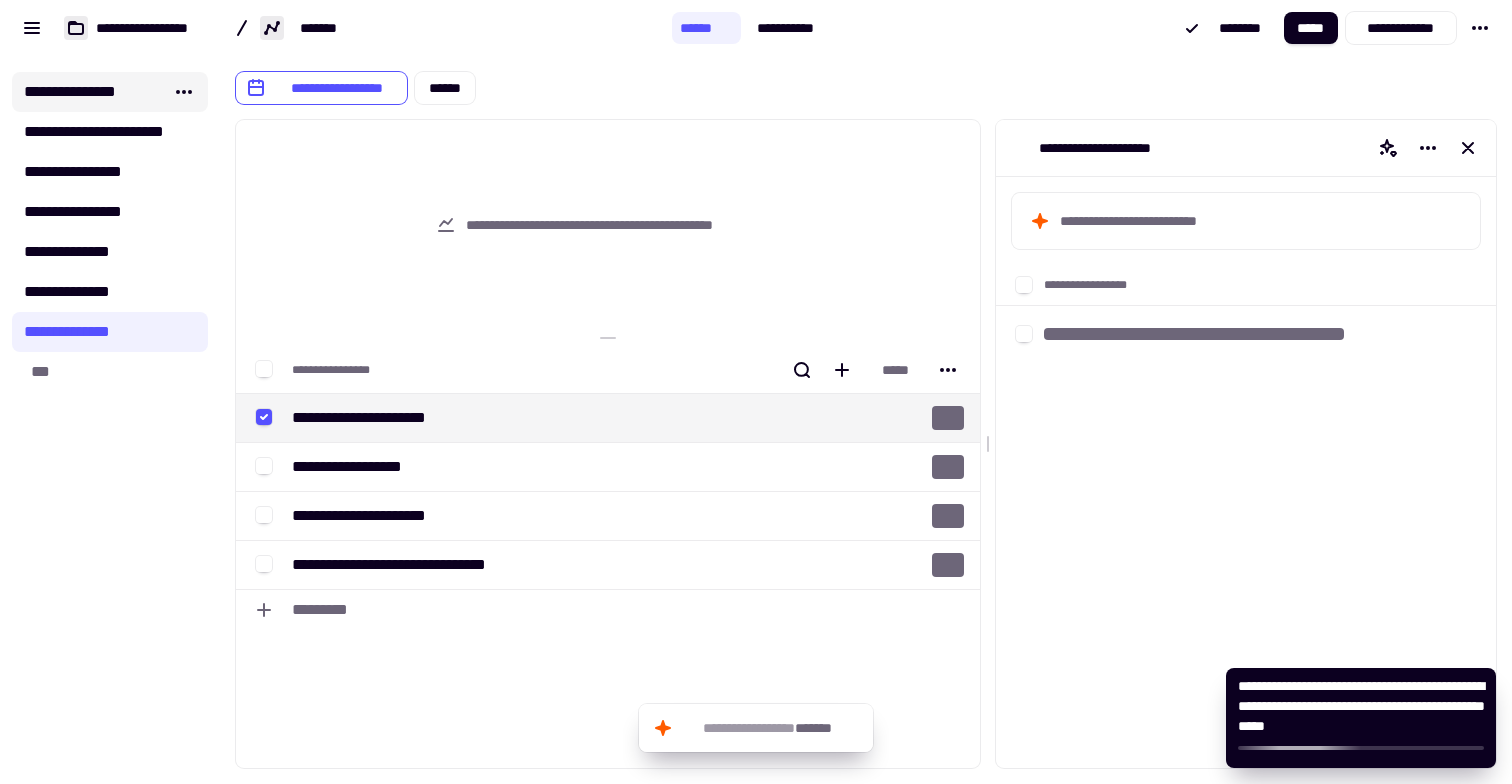 click on "**********" 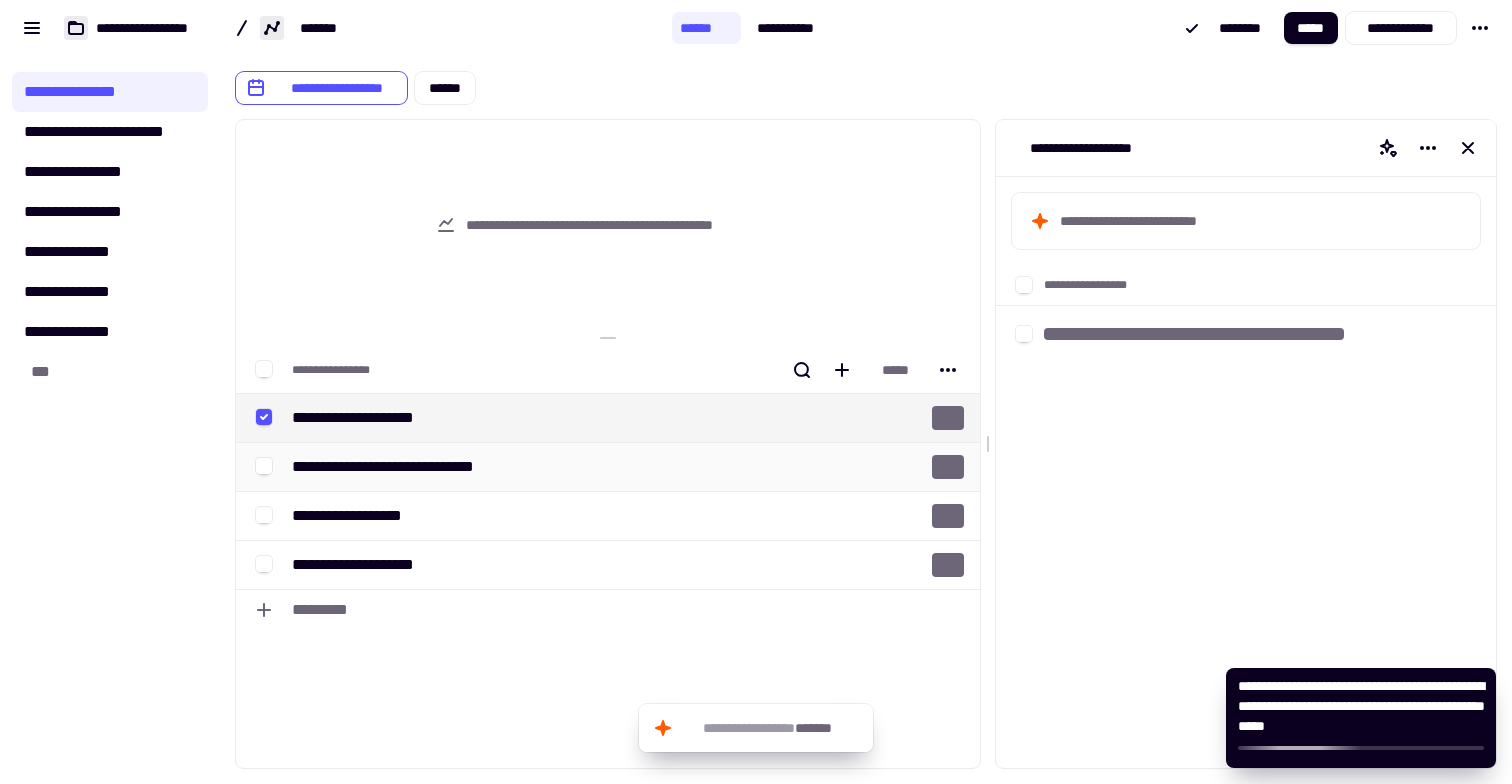 click on "**********" at bounding box center [401, 467] 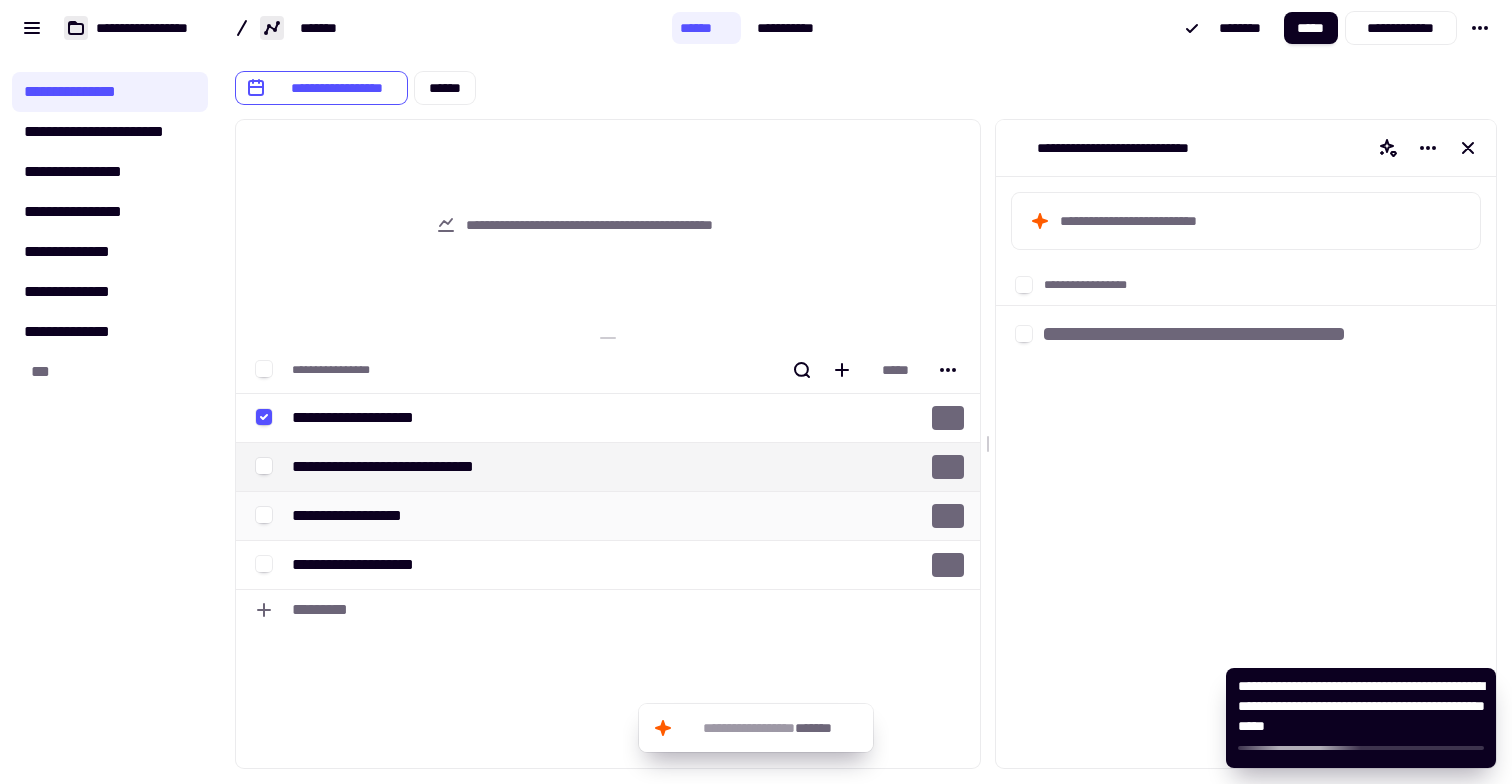click on "**********" at bounding box center (366, 516) 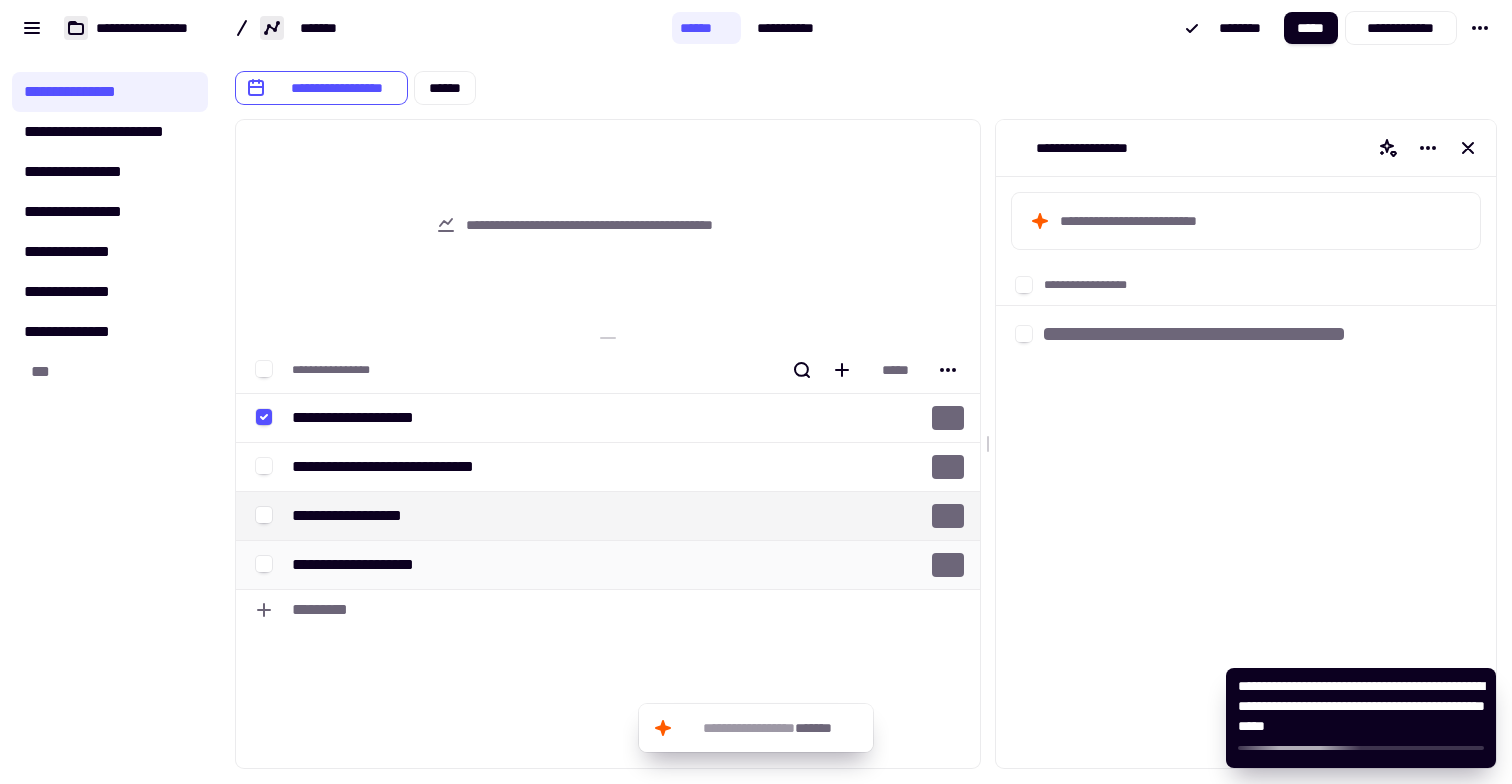 click on "**********" at bounding box center (504, 565) 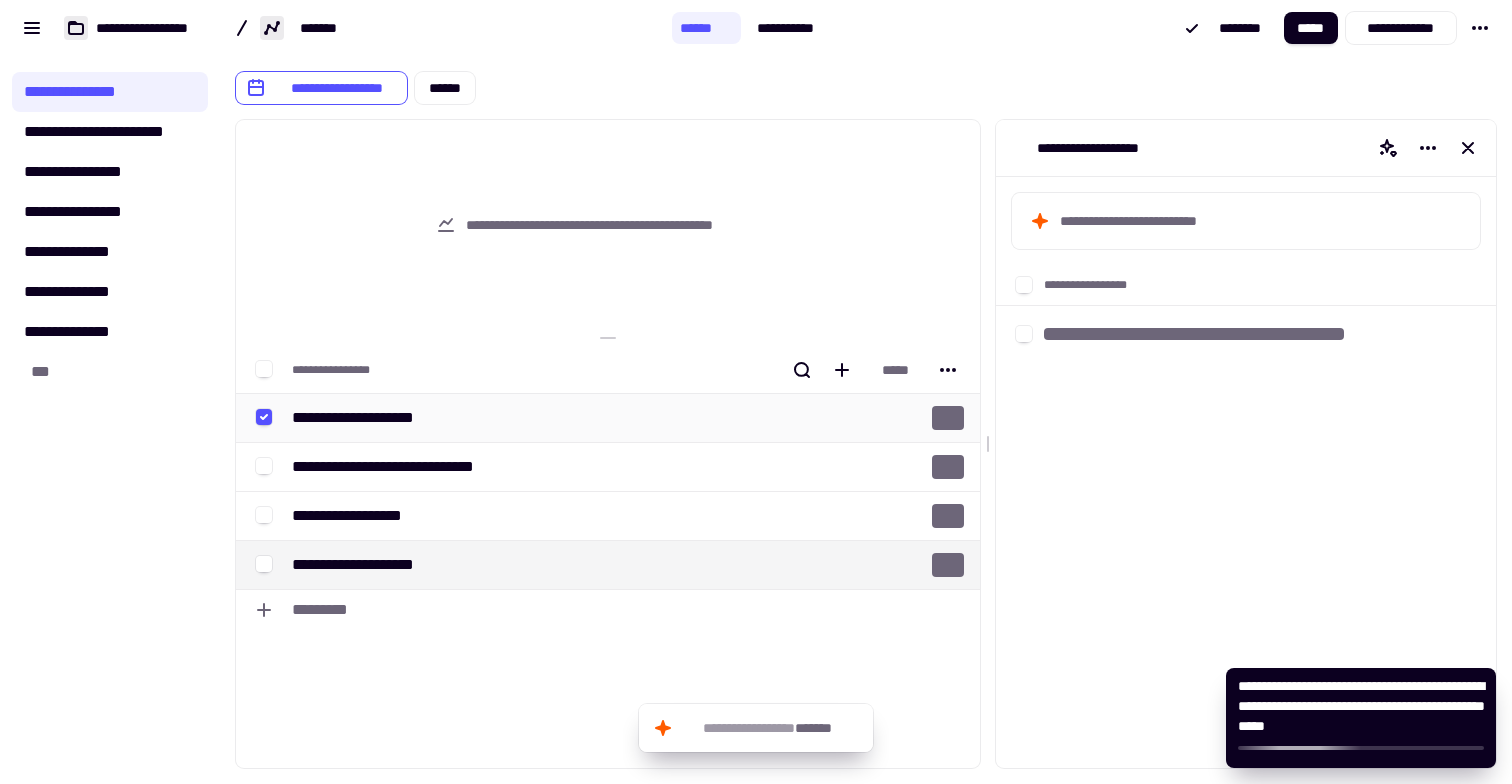 click on "**********" at bounding box center (364, 418) 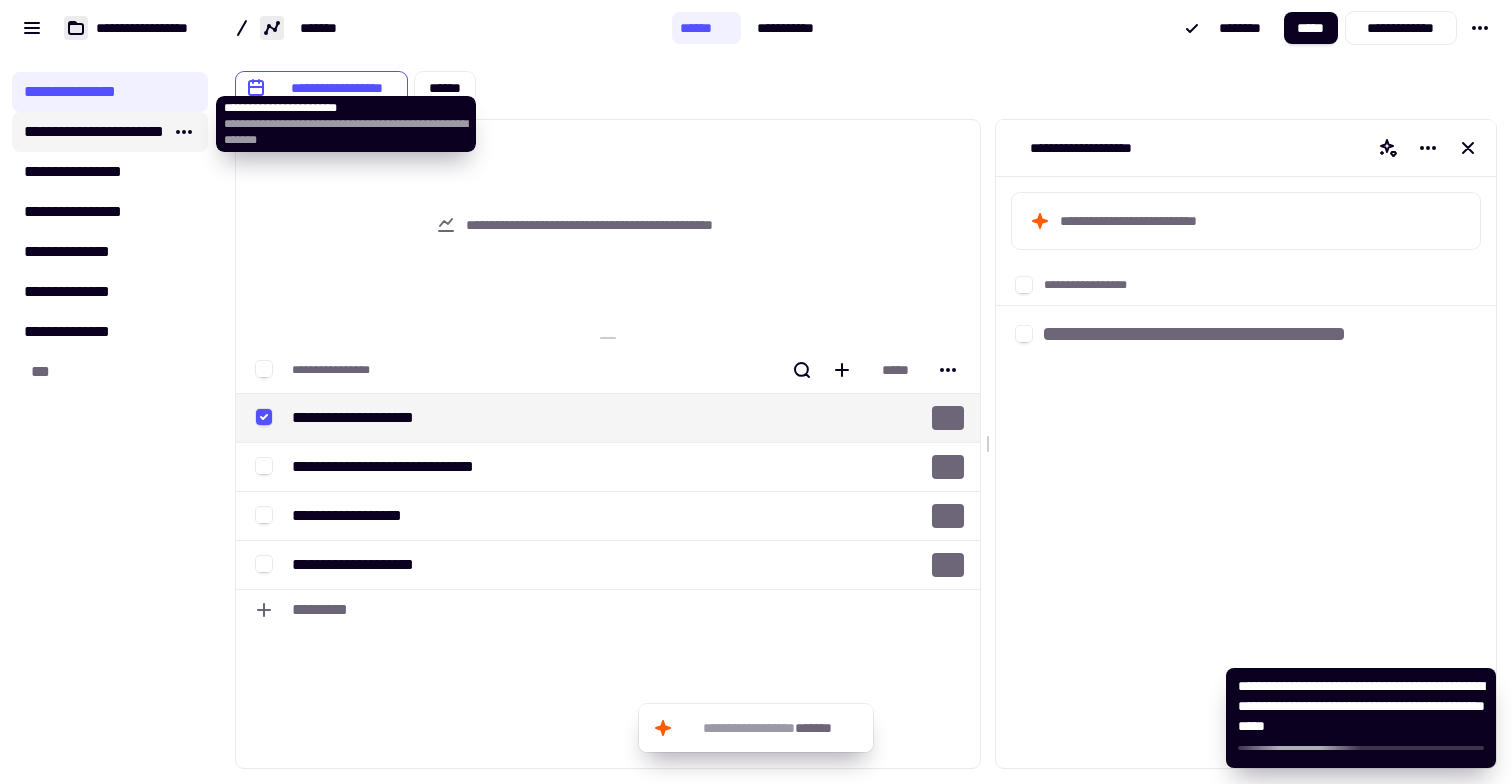click on "**********" 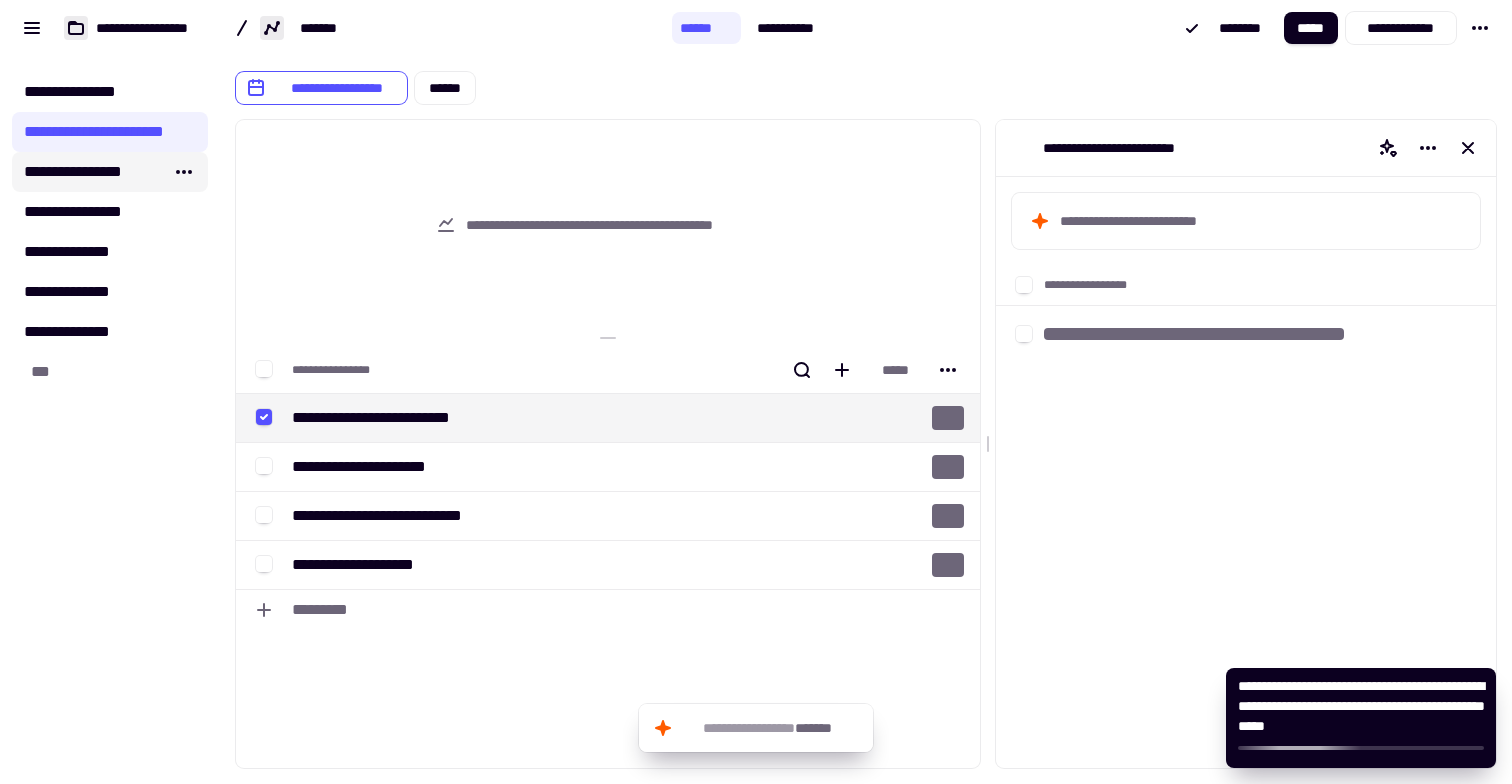 click on "**********" 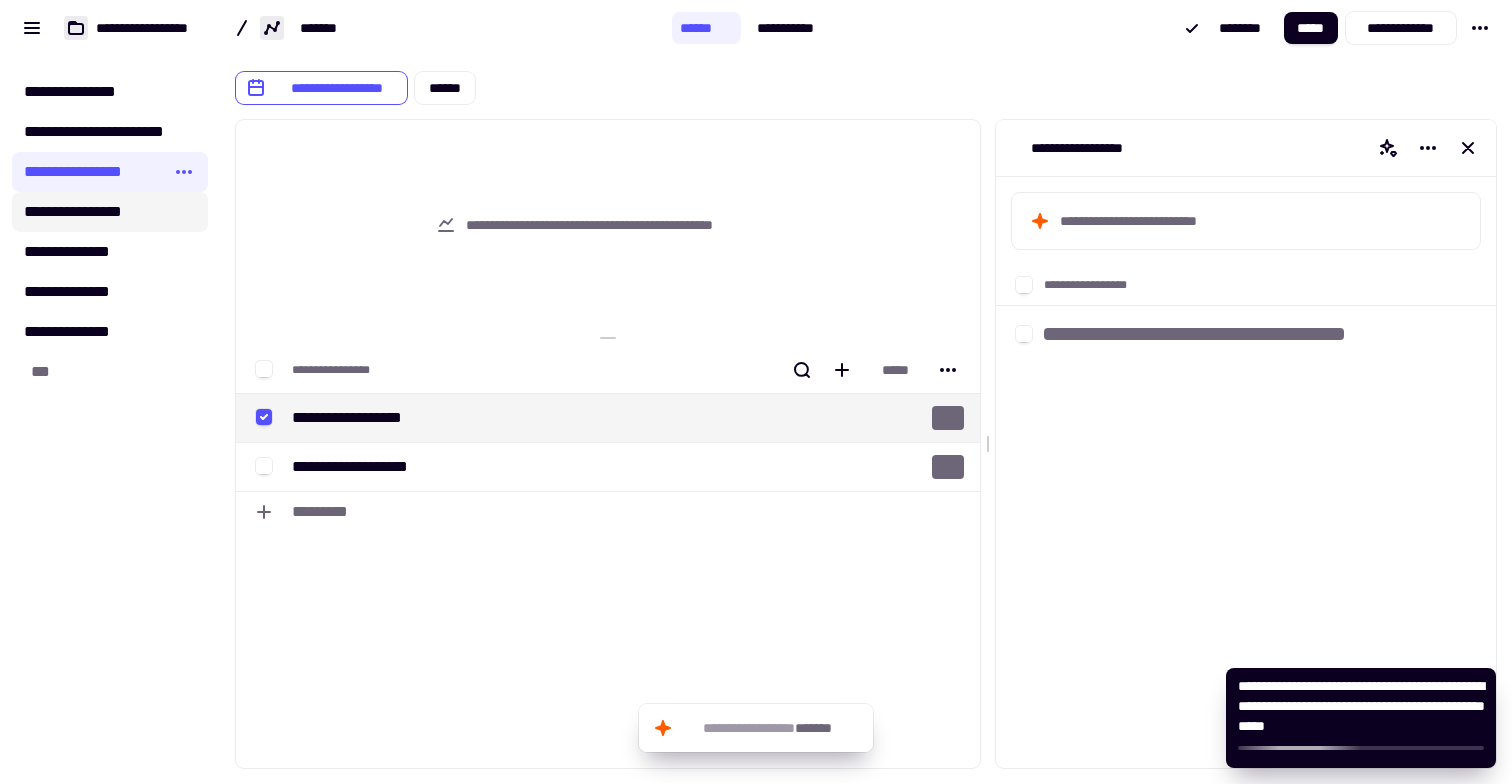 click on "**********" 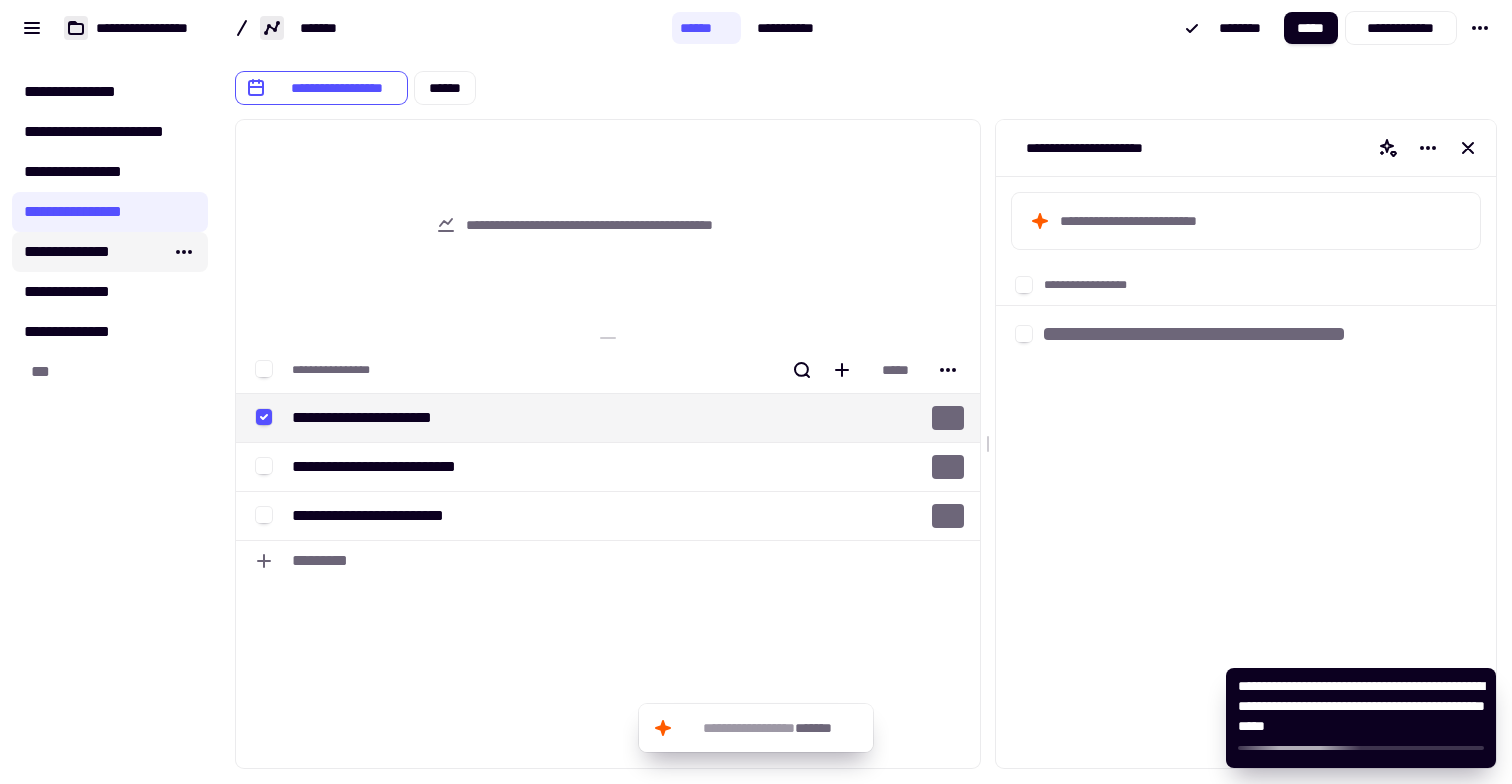click on "**********" 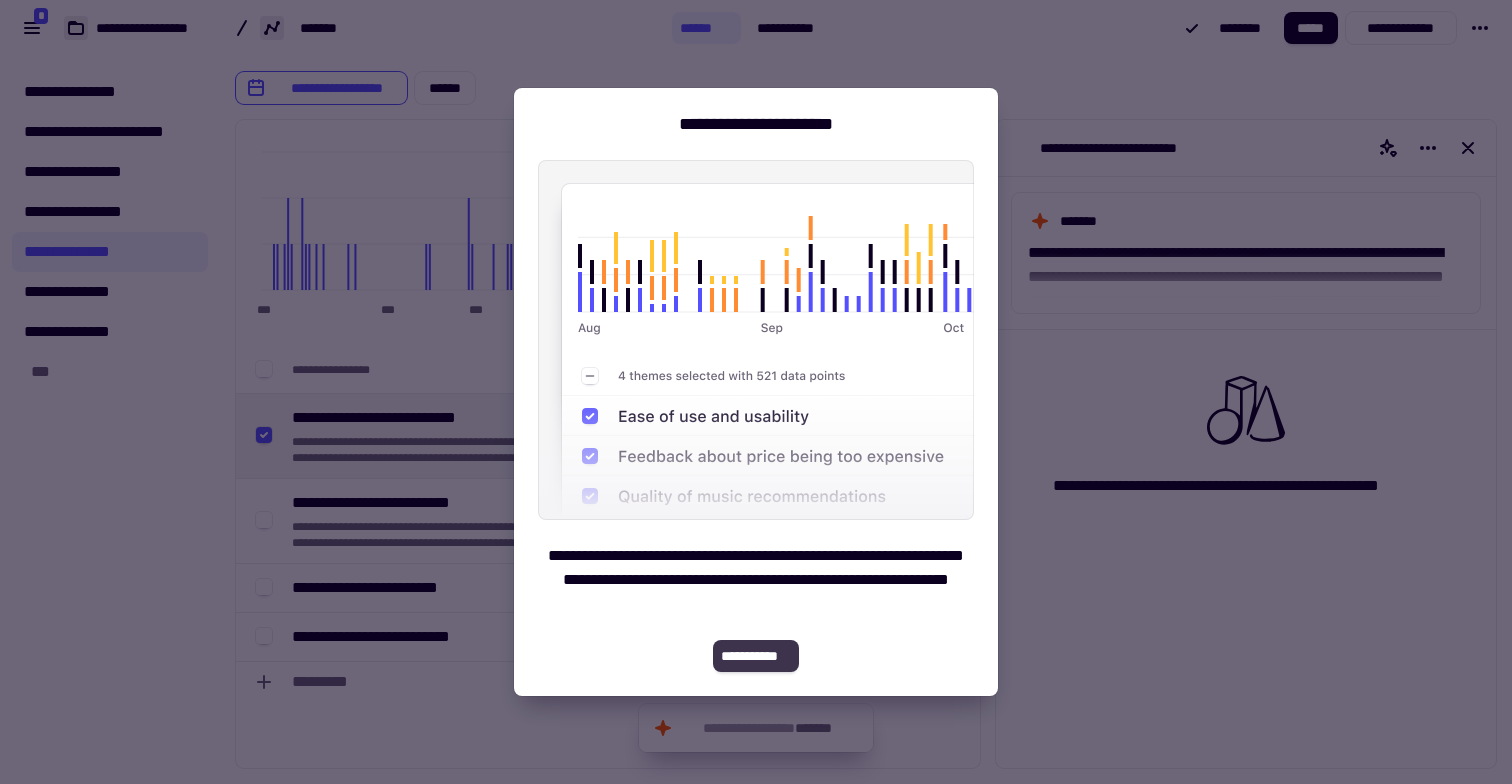 click on "**********" 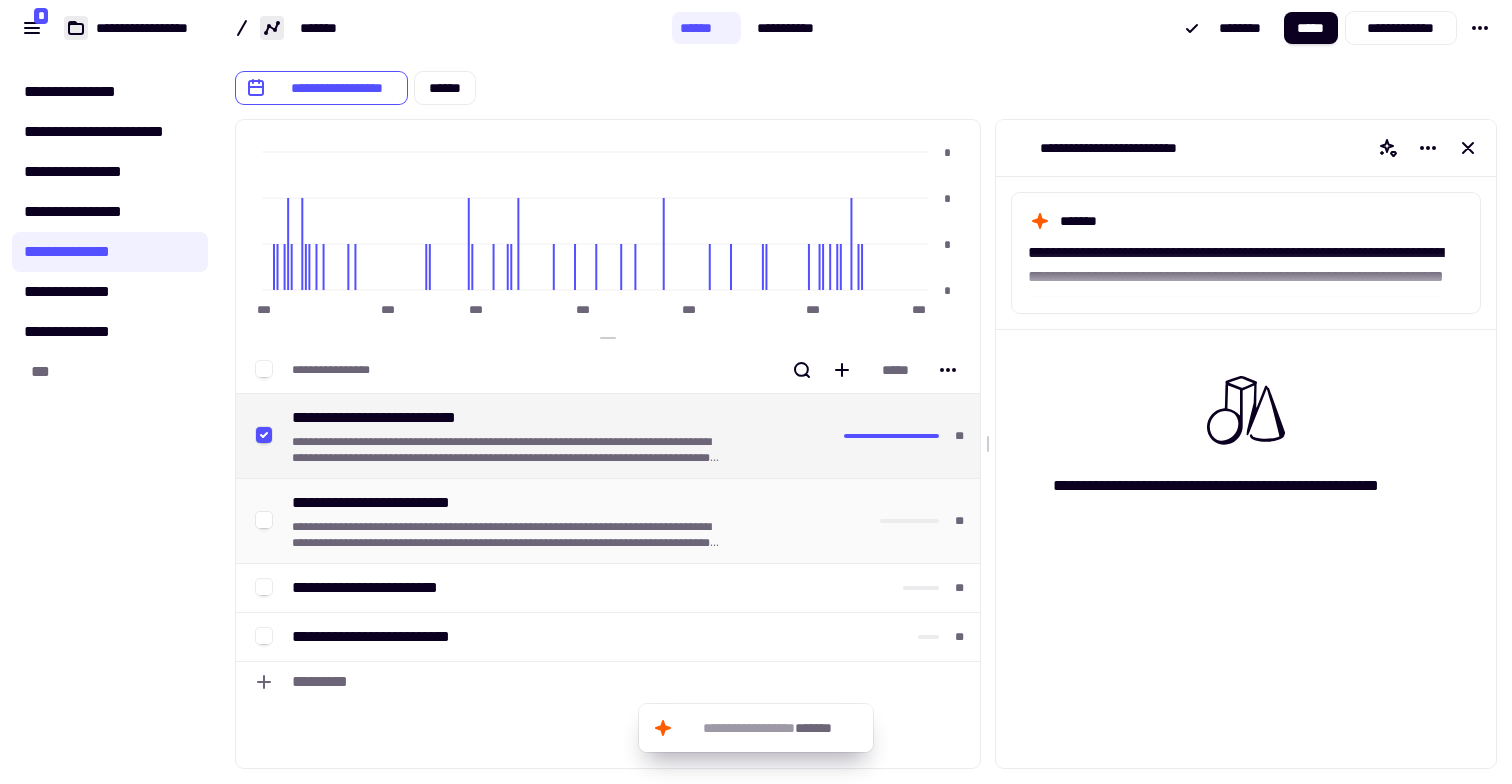 click on "**********" at bounding box center [512, 535] 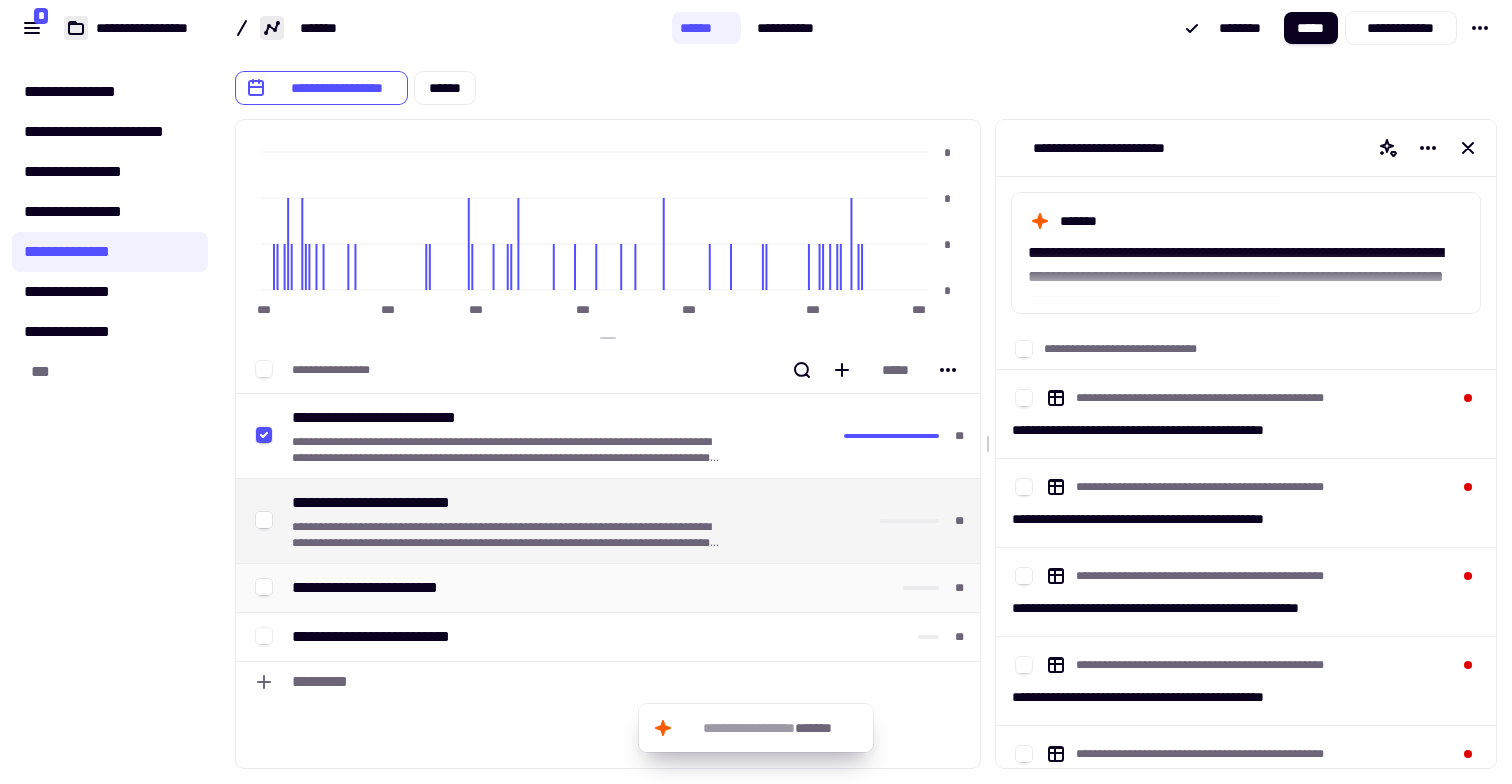 click on "**********" at bounding box center [383, 588] 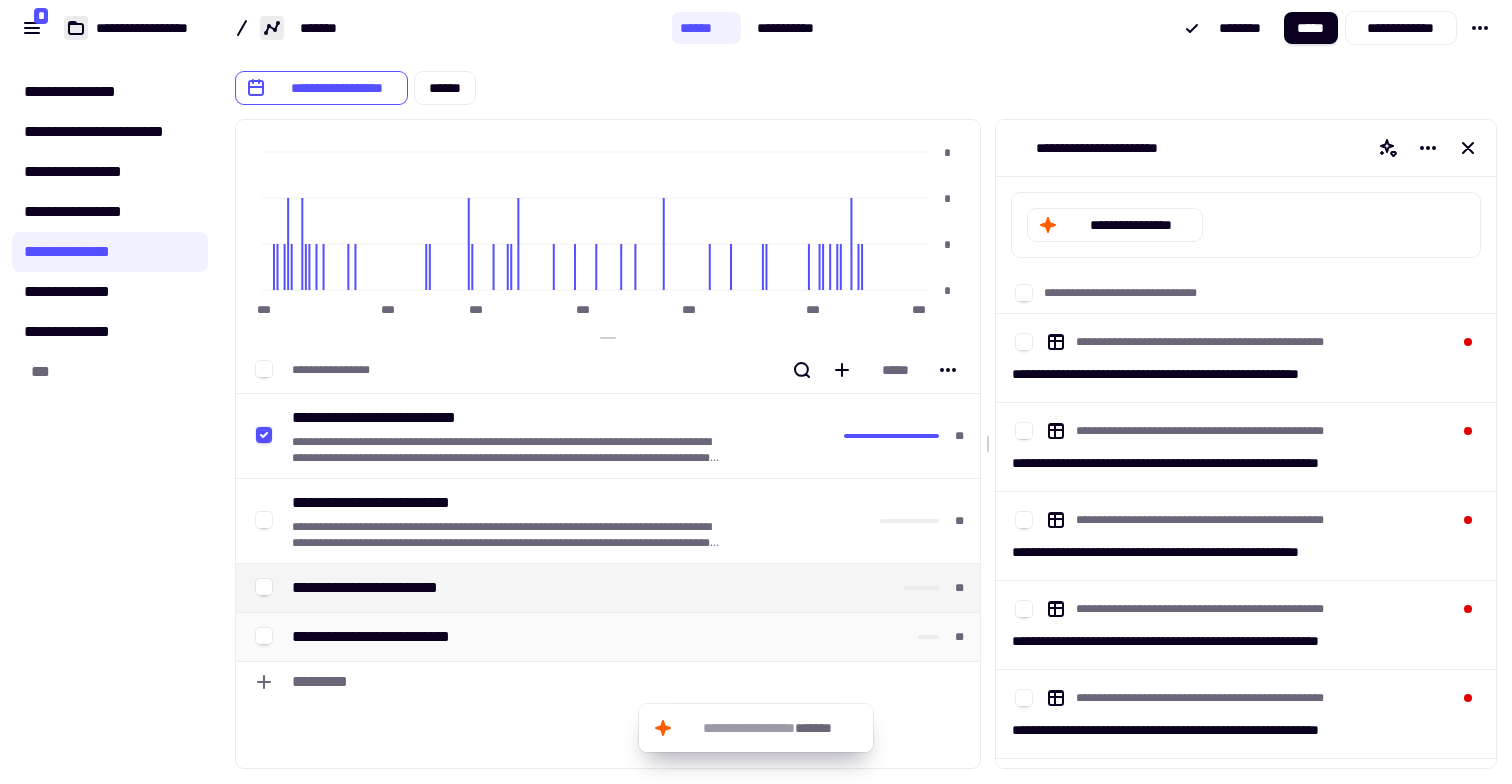 click on "**********" at bounding box center (515, 637) 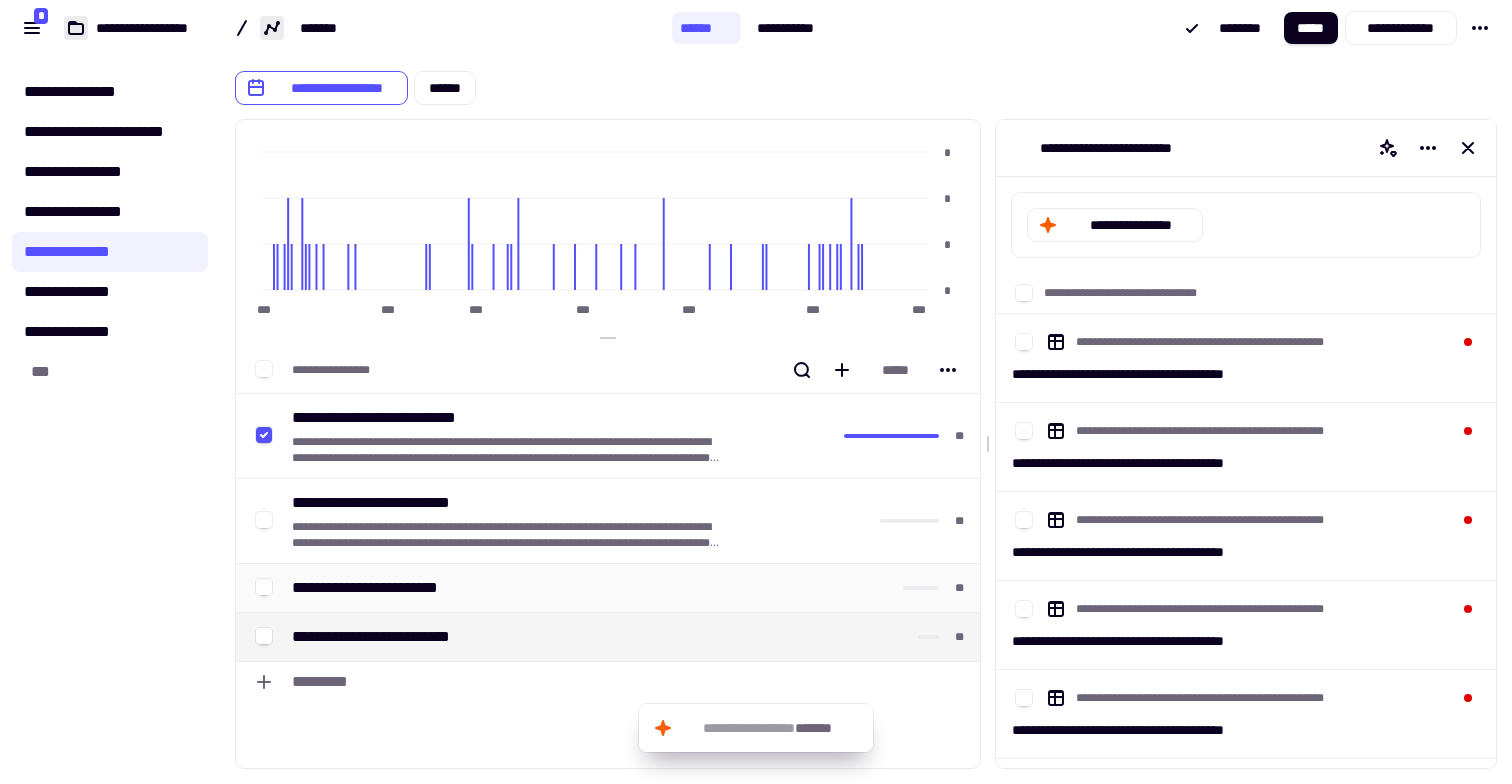 click on "**********" at bounding box center [383, 588] 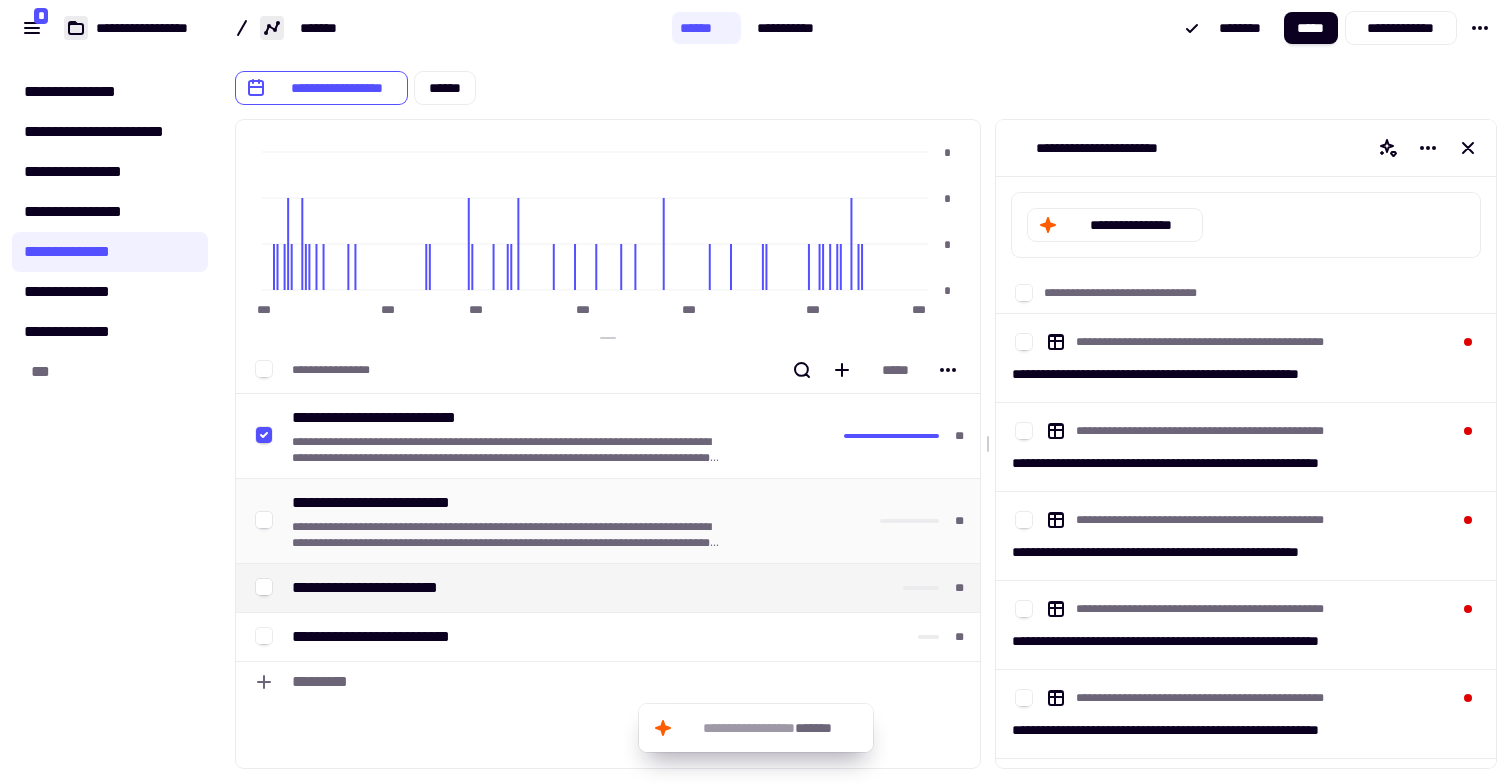 click on "**********" at bounding box center (512, 535) 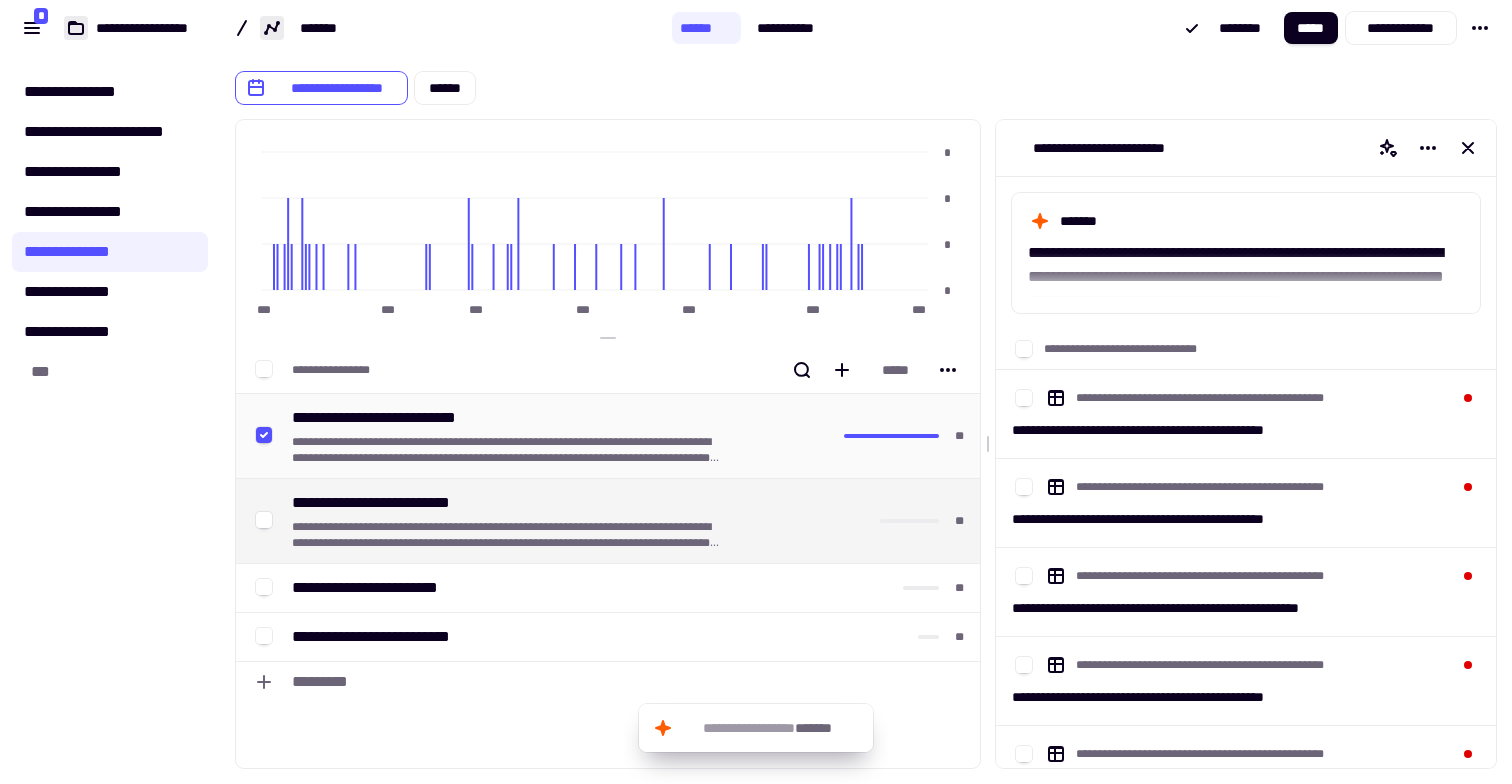 click on "**********" at bounding box center [512, 450] 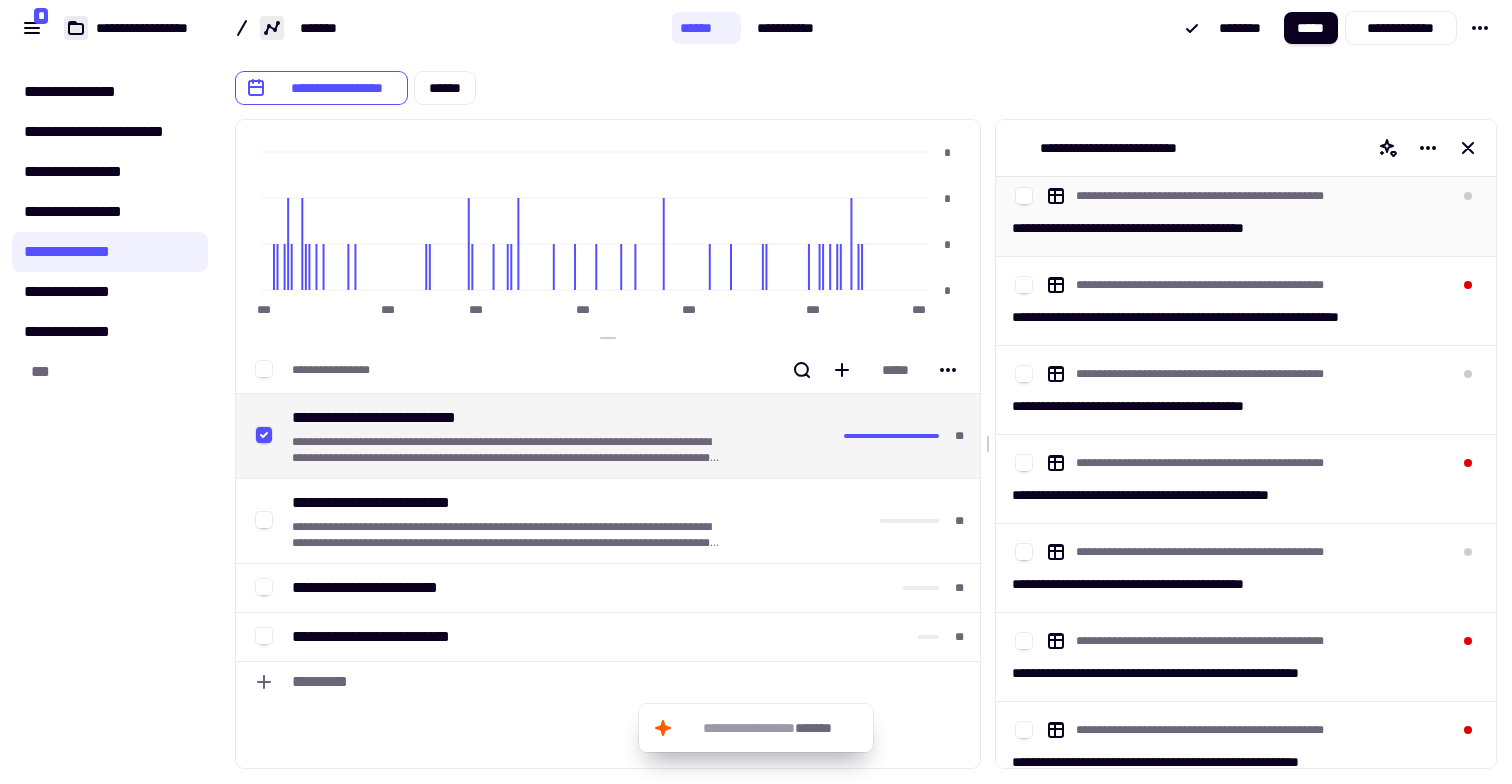 scroll, scrollTop: 0, scrollLeft: 0, axis: both 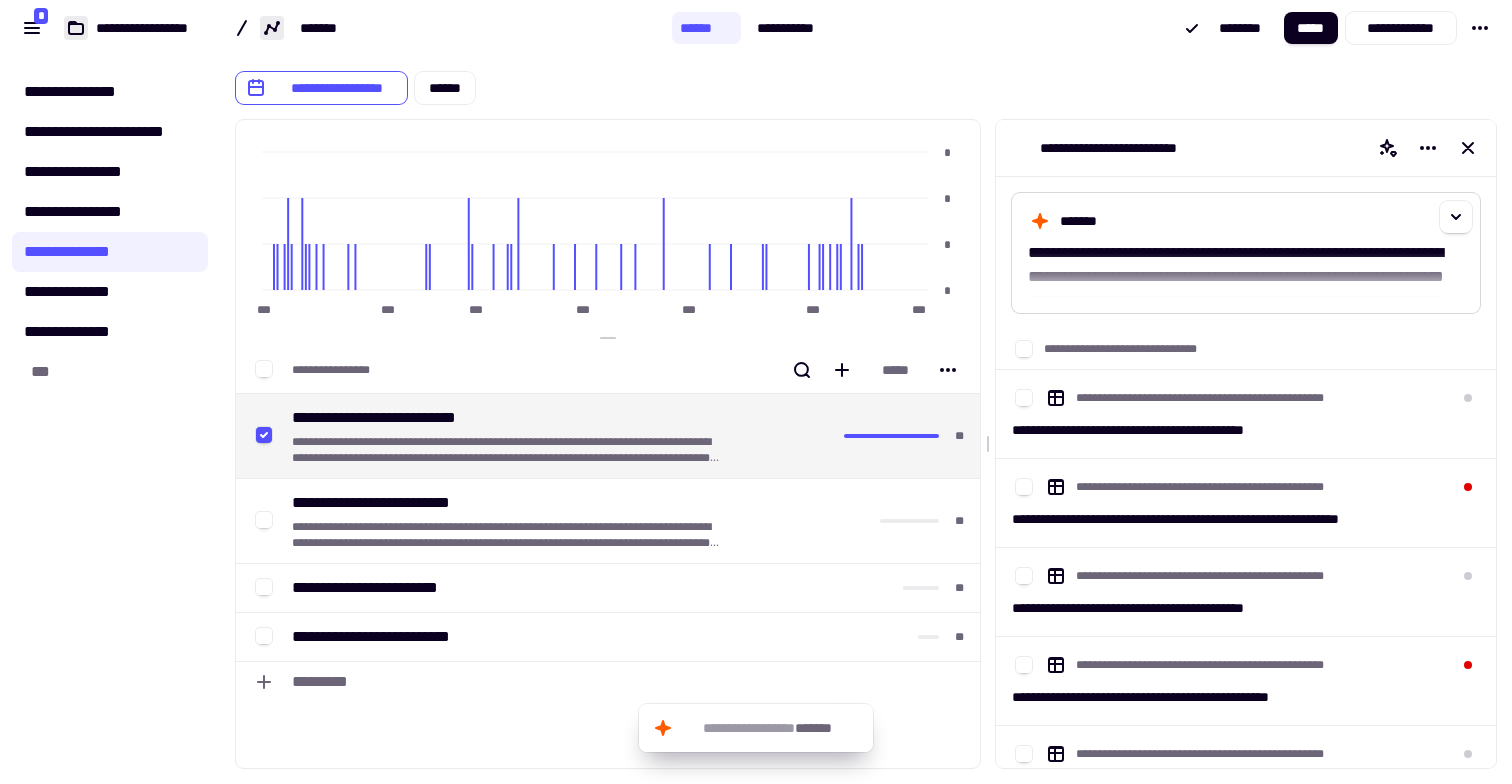 click on "**********" at bounding box center (1246, 301) 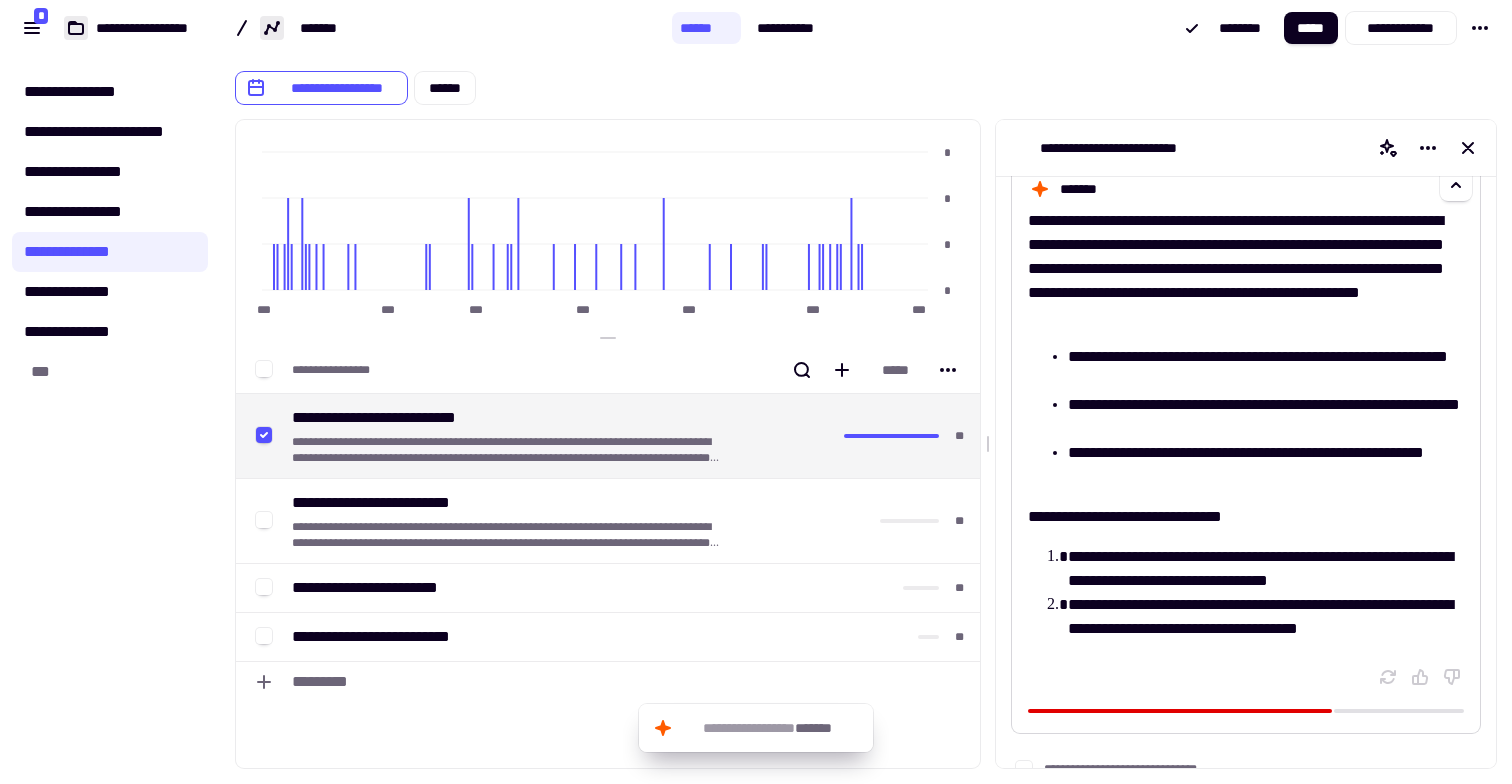 scroll, scrollTop: 60, scrollLeft: 0, axis: vertical 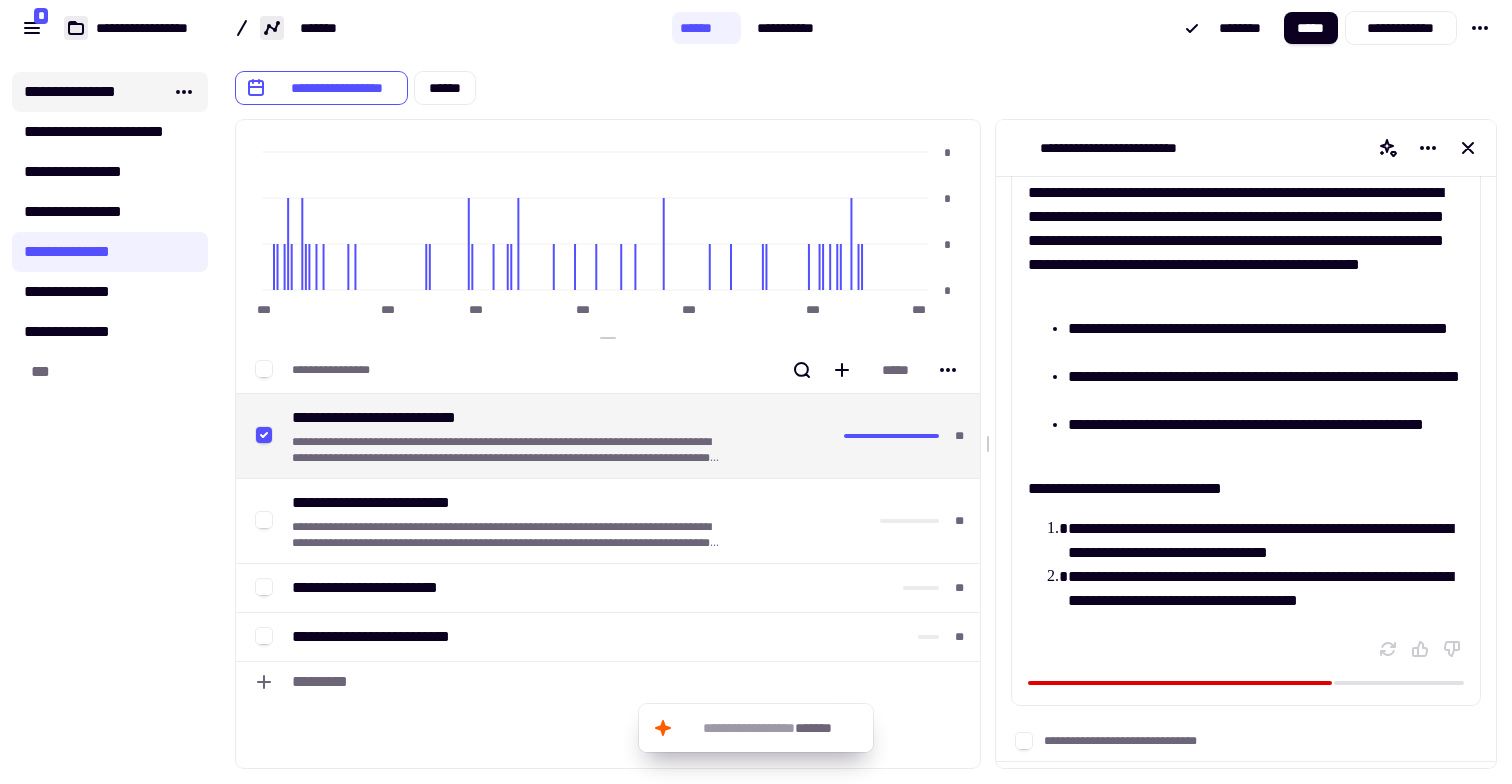 click on "**********" 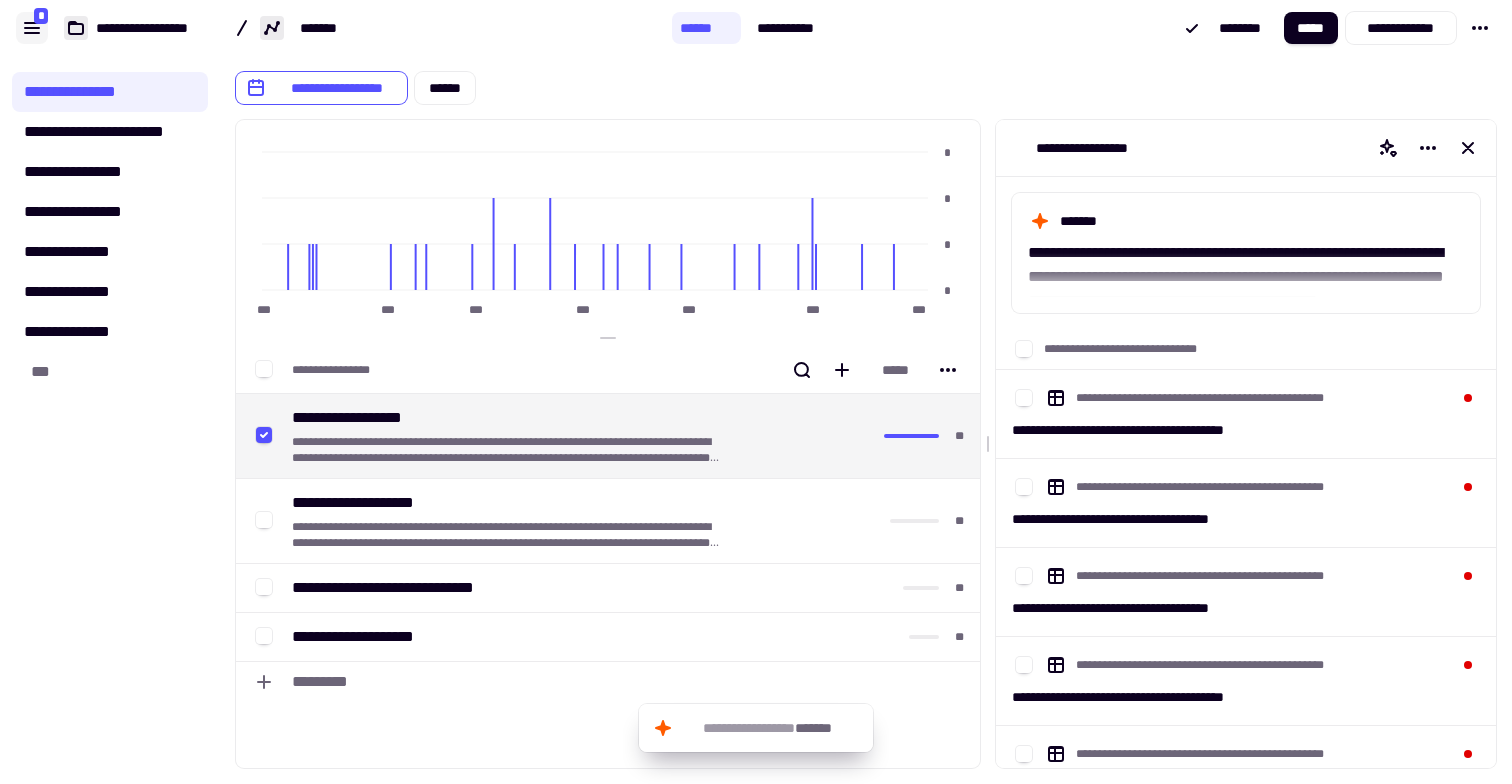 click 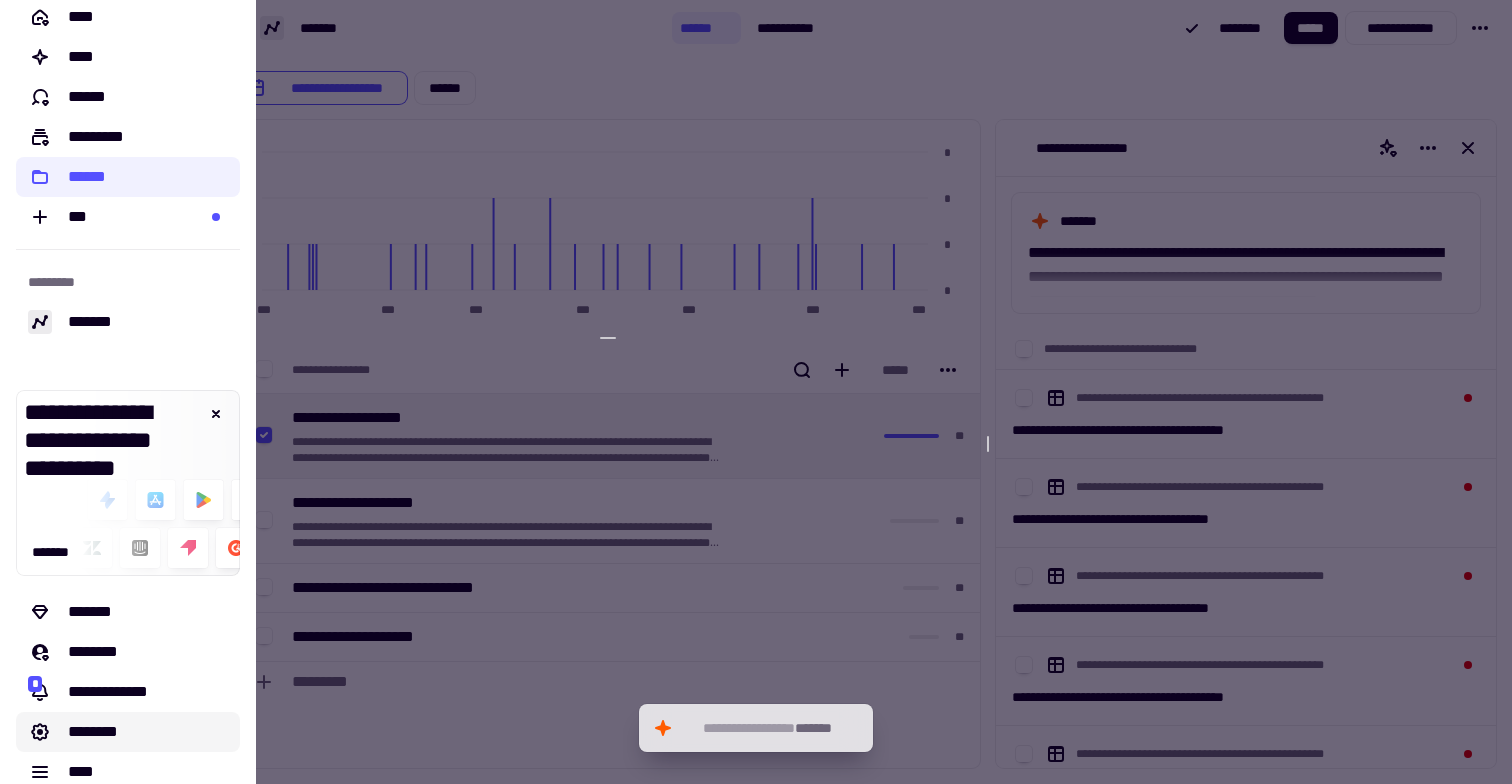 scroll, scrollTop: 25, scrollLeft: 0, axis: vertical 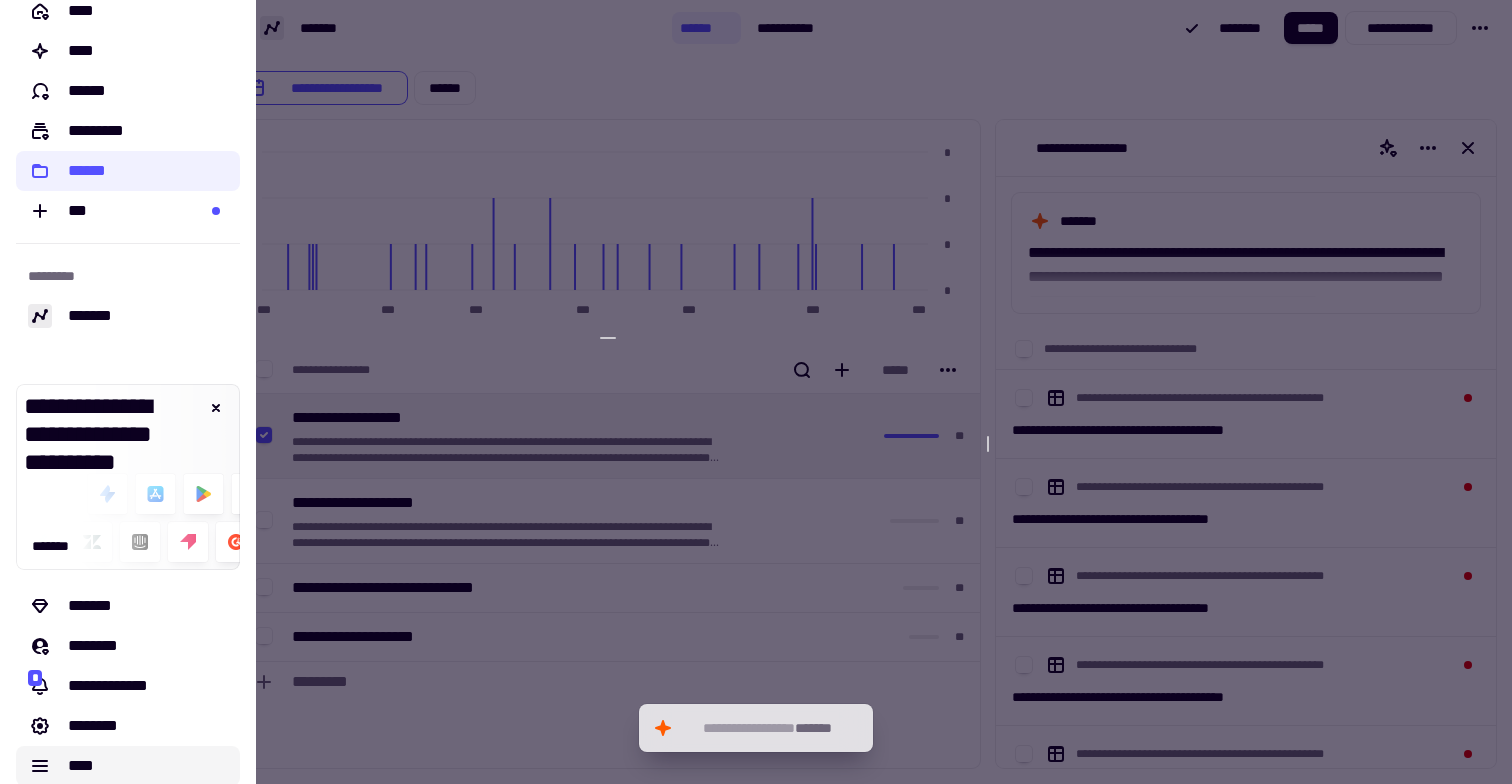 click on "****" 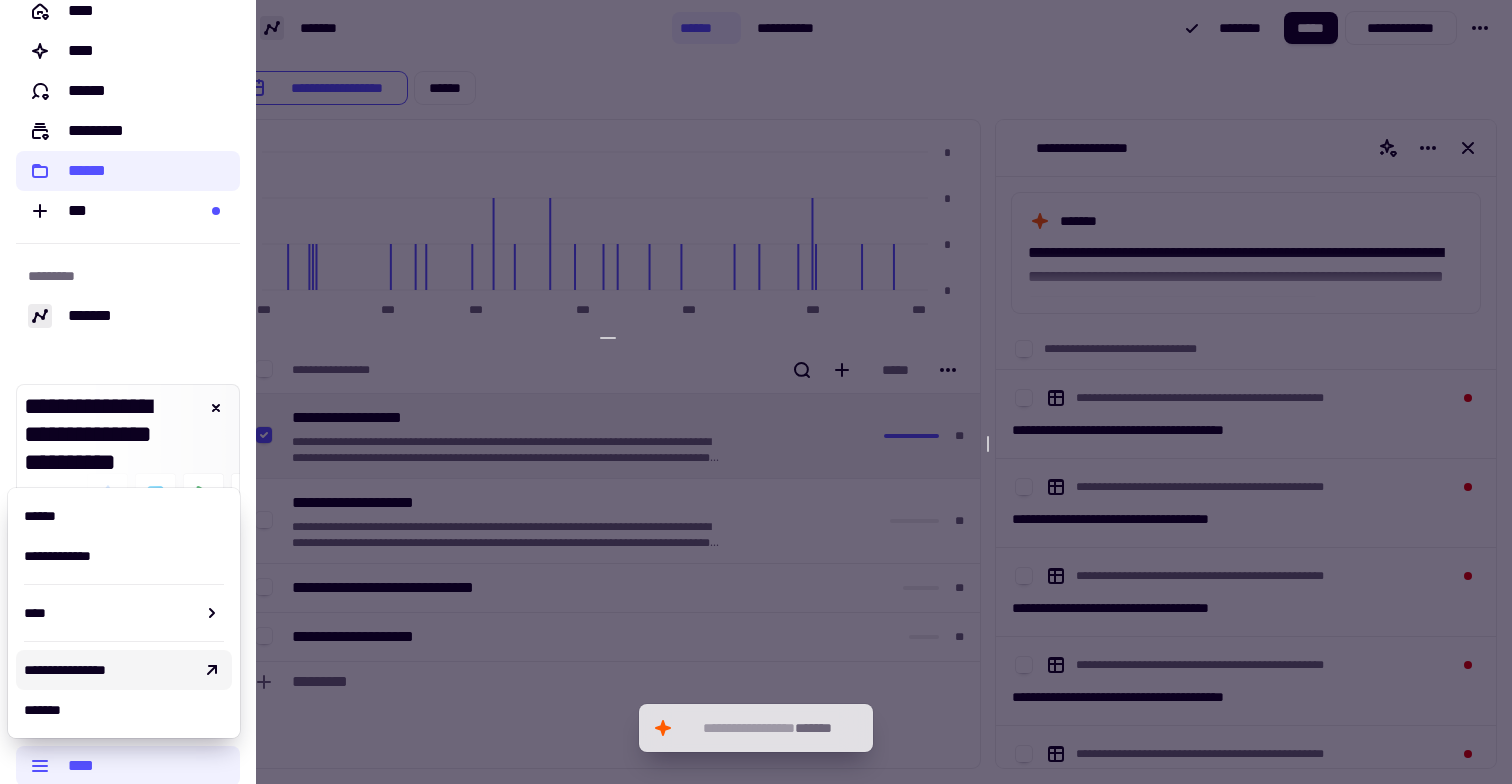 click on "**********" at bounding box center [124, 670] 